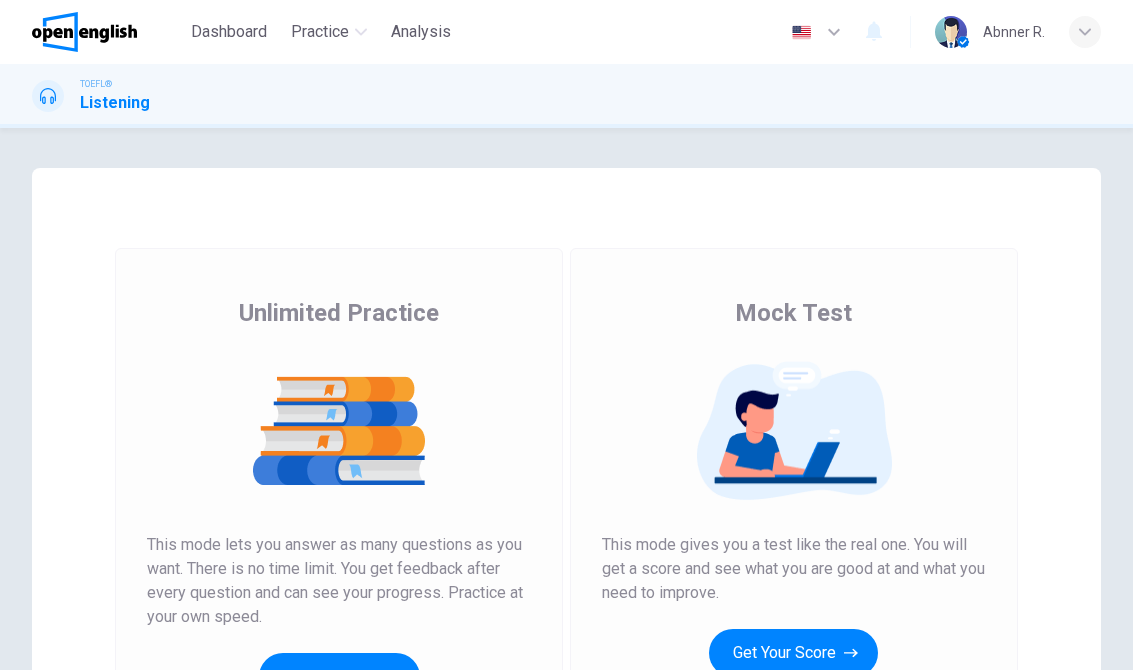scroll, scrollTop: 0, scrollLeft: 0, axis: both 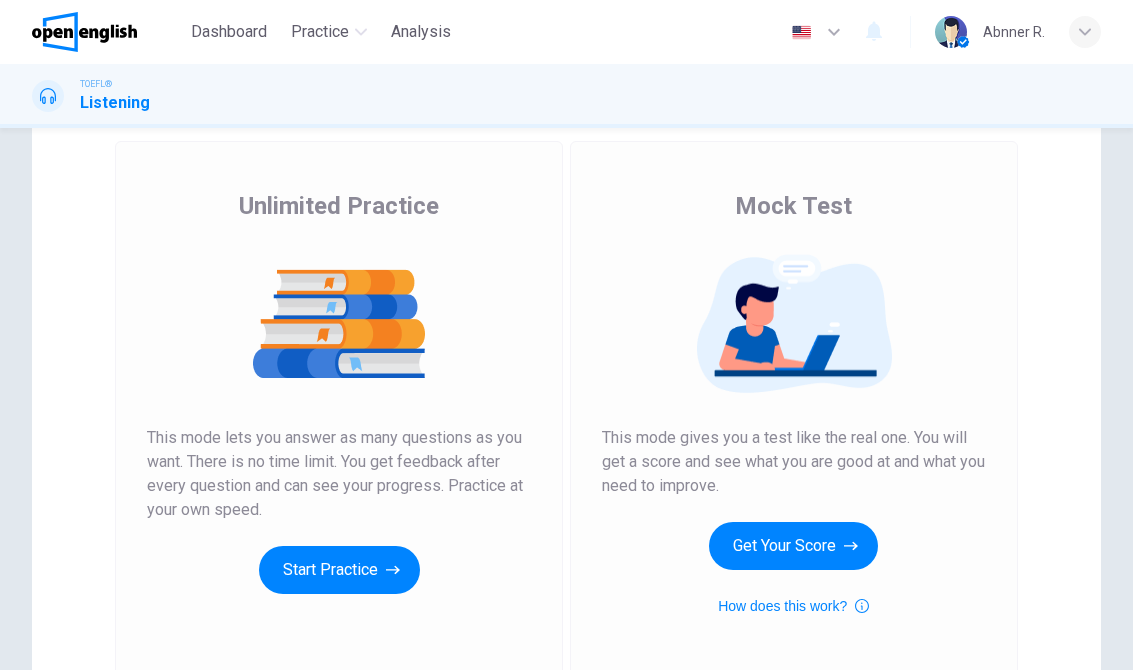 click on "Start Practice" at bounding box center (339, 570) 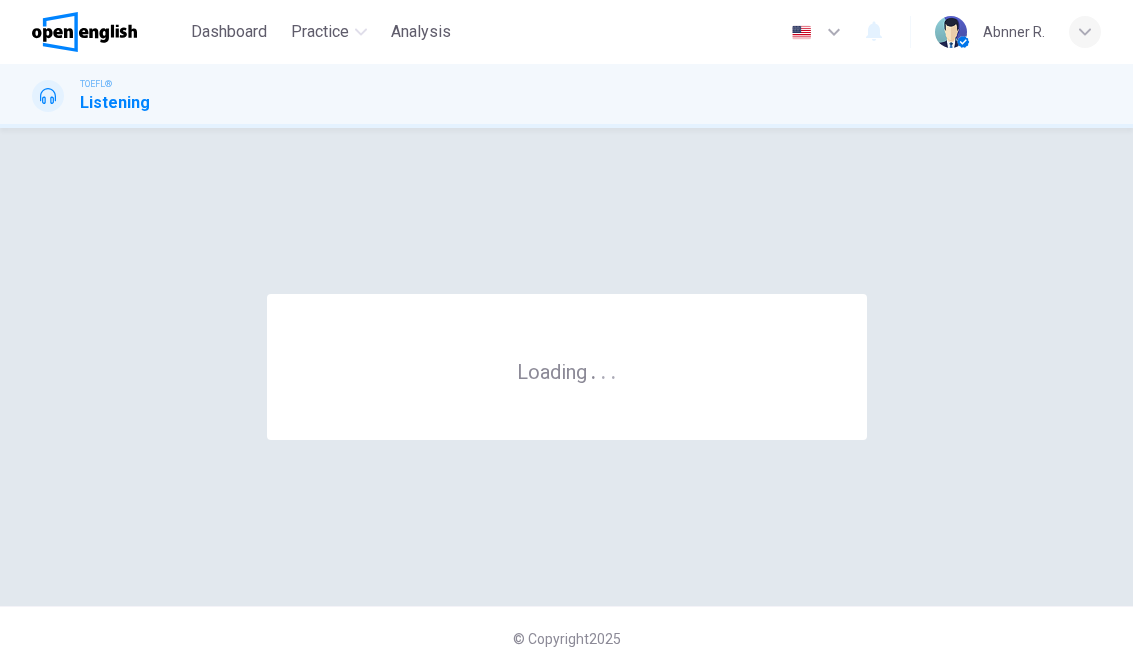 scroll, scrollTop: 0, scrollLeft: 0, axis: both 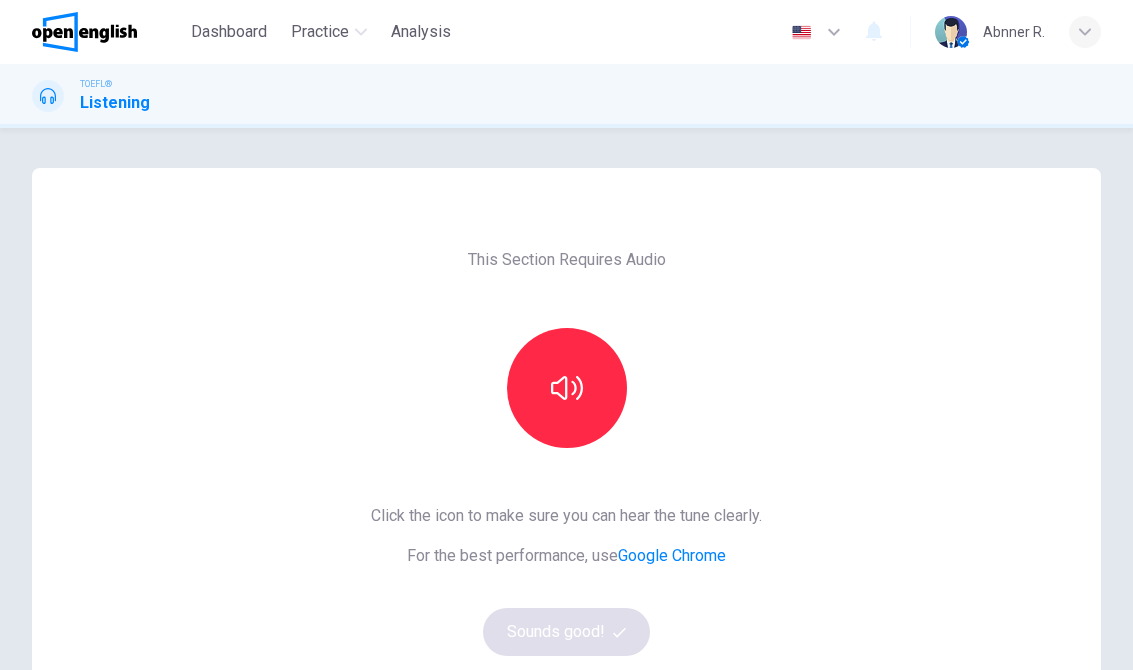 click at bounding box center [567, 388] 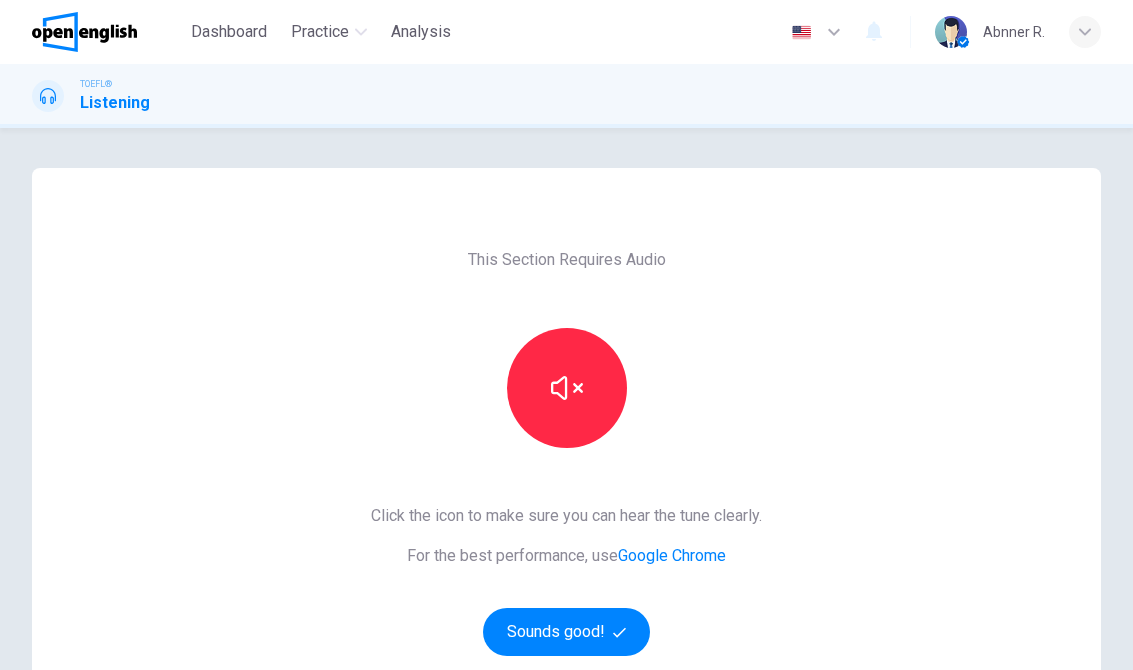click on "Sounds good!" at bounding box center (567, 632) 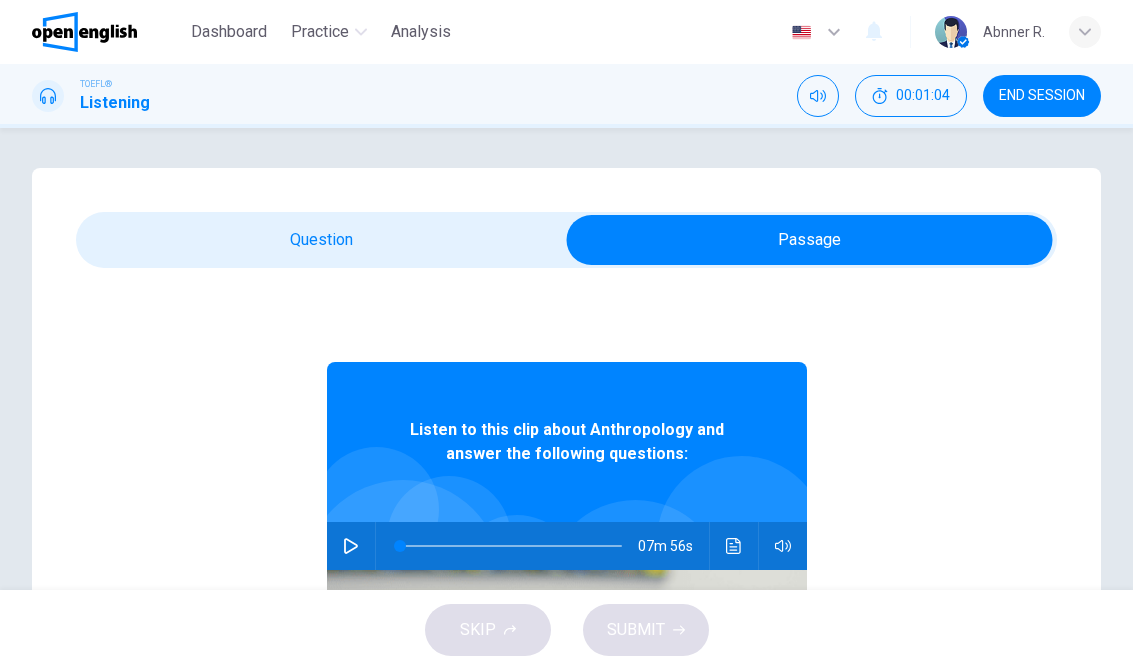 click at bounding box center (351, 546) 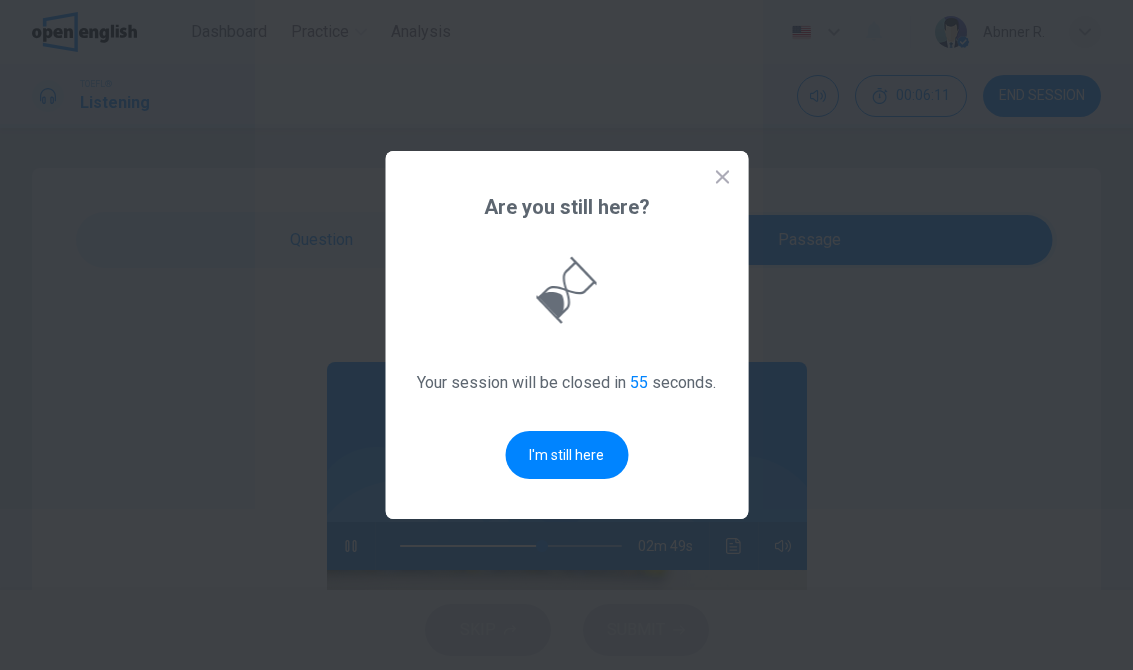 click on "Are you still here? Your session will be closed in   55   seconds. I'm still here" at bounding box center [566, 335] 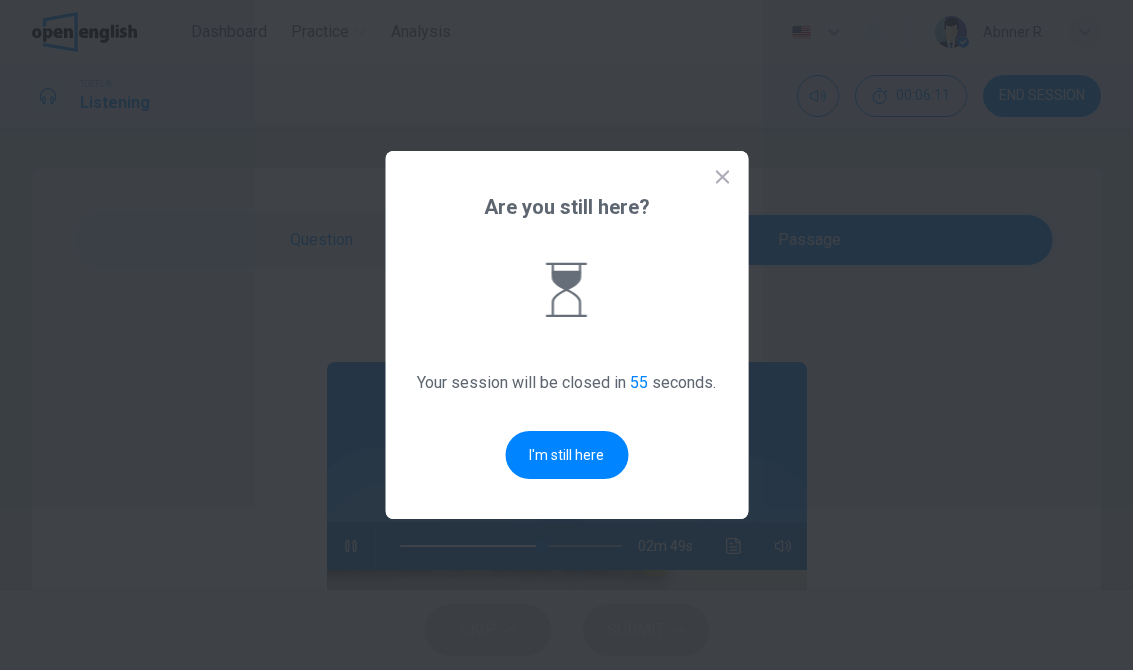 click on "I'm still here" at bounding box center (566, 455) 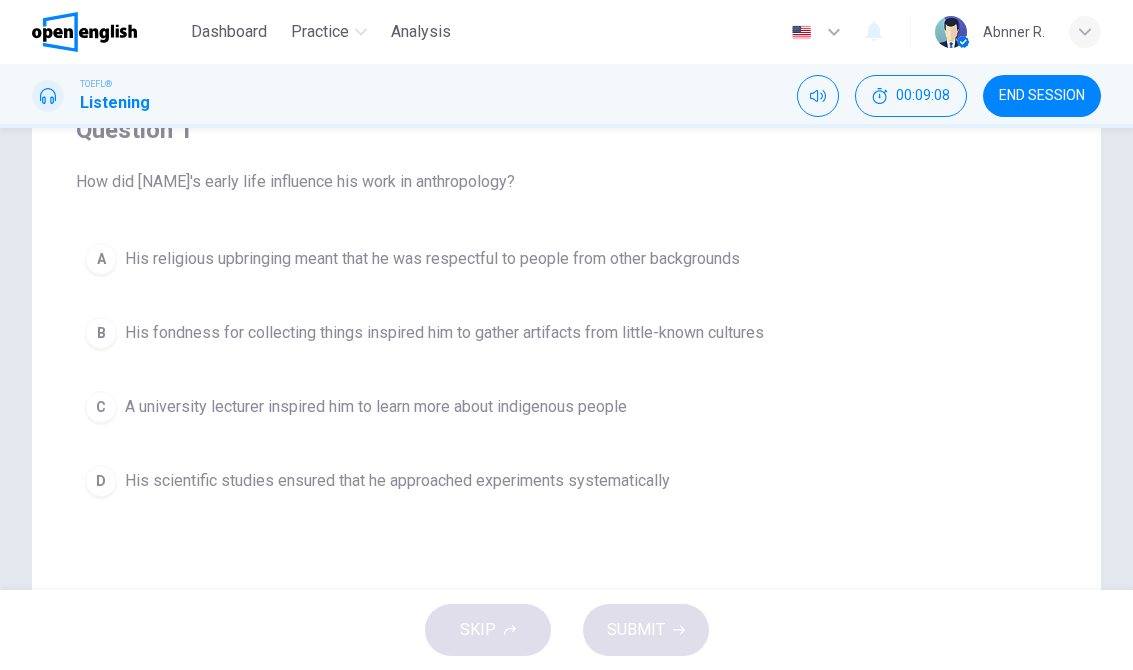 scroll, scrollTop: 187, scrollLeft: 0, axis: vertical 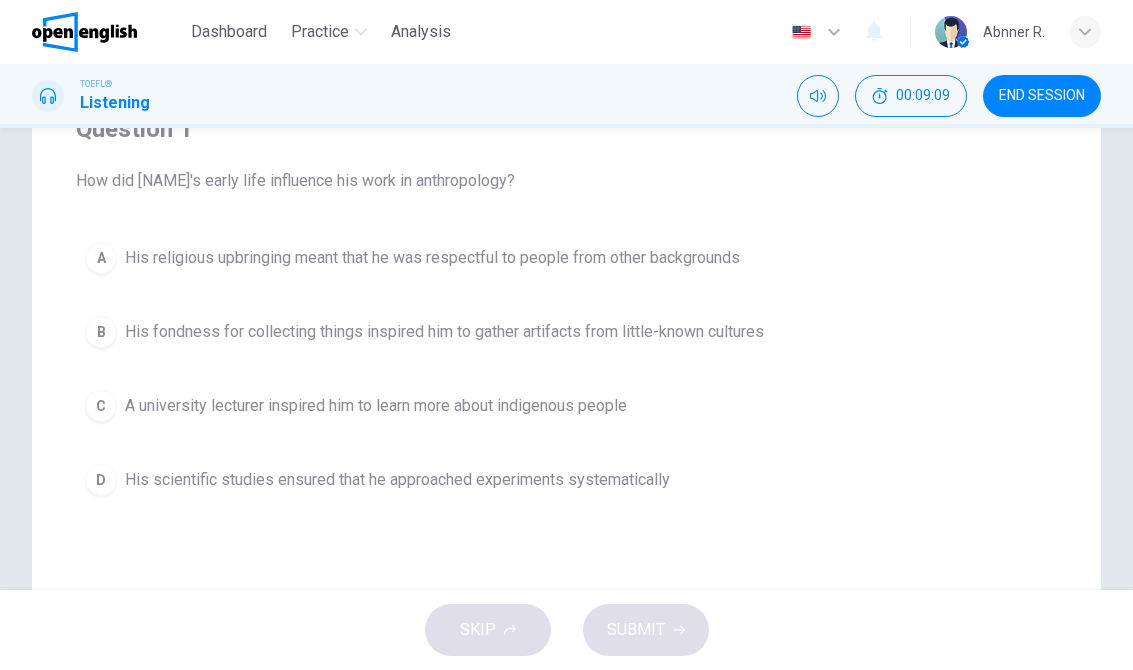 click on "D His scientific studies ensured that he approached experiments systematically" at bounding box center (566, 480) 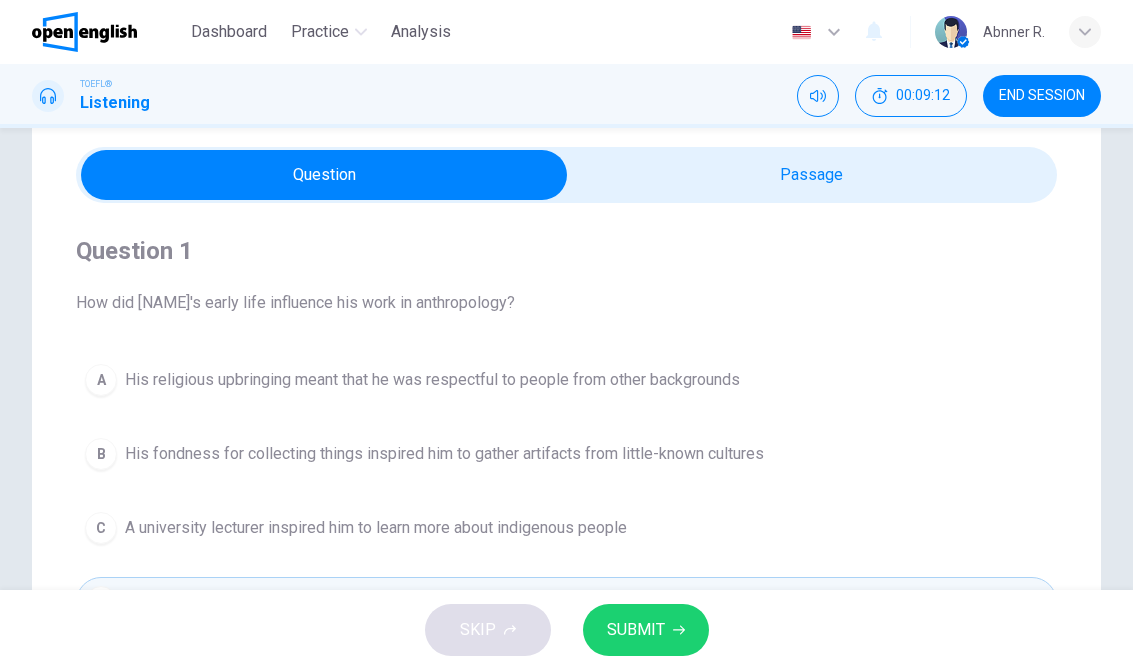 scroll, scrollTop: 70, scrollLeft: 0, axis: vertical 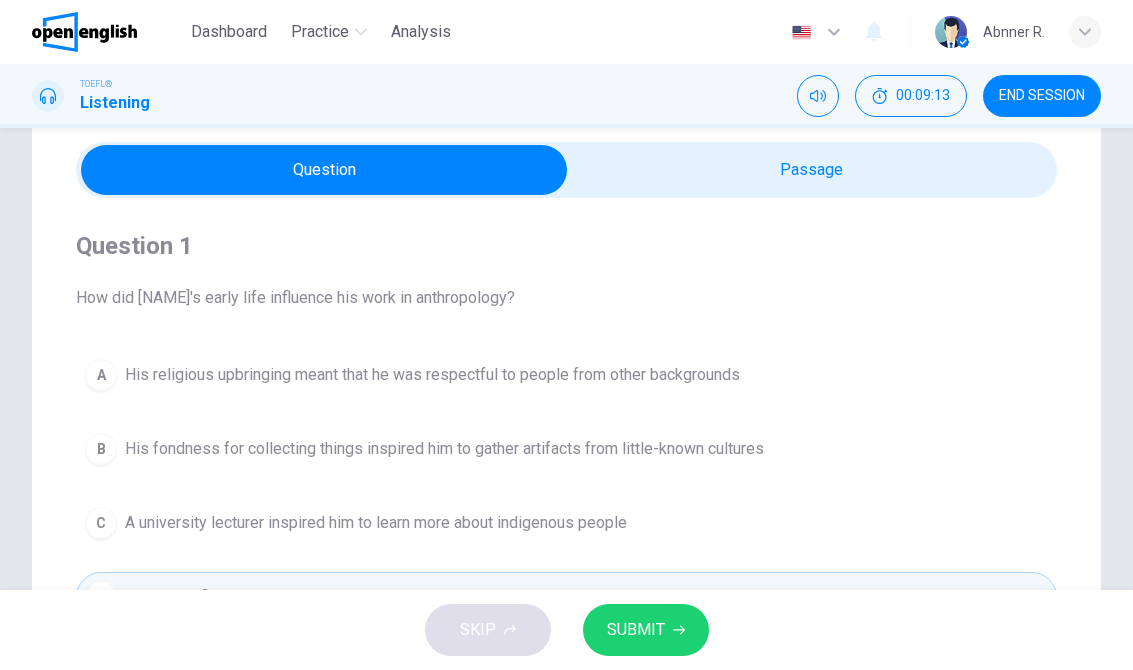 click on "SUBMIT" at bounding box center (646, 630) 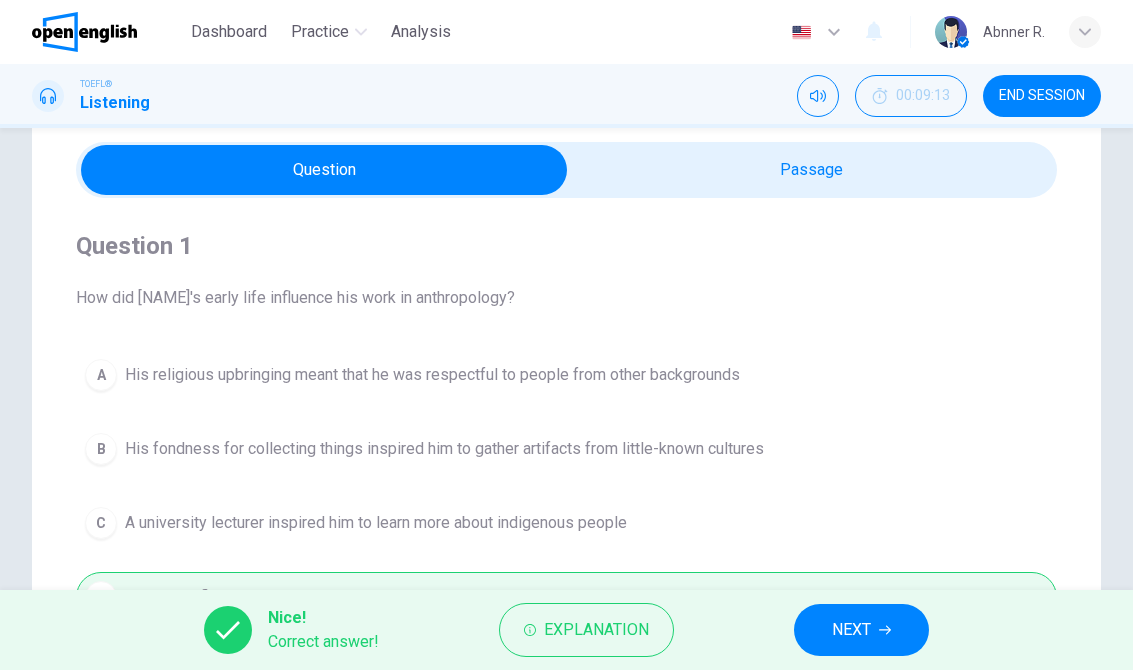 click on "NEXT" at bounding box center [851, 630] 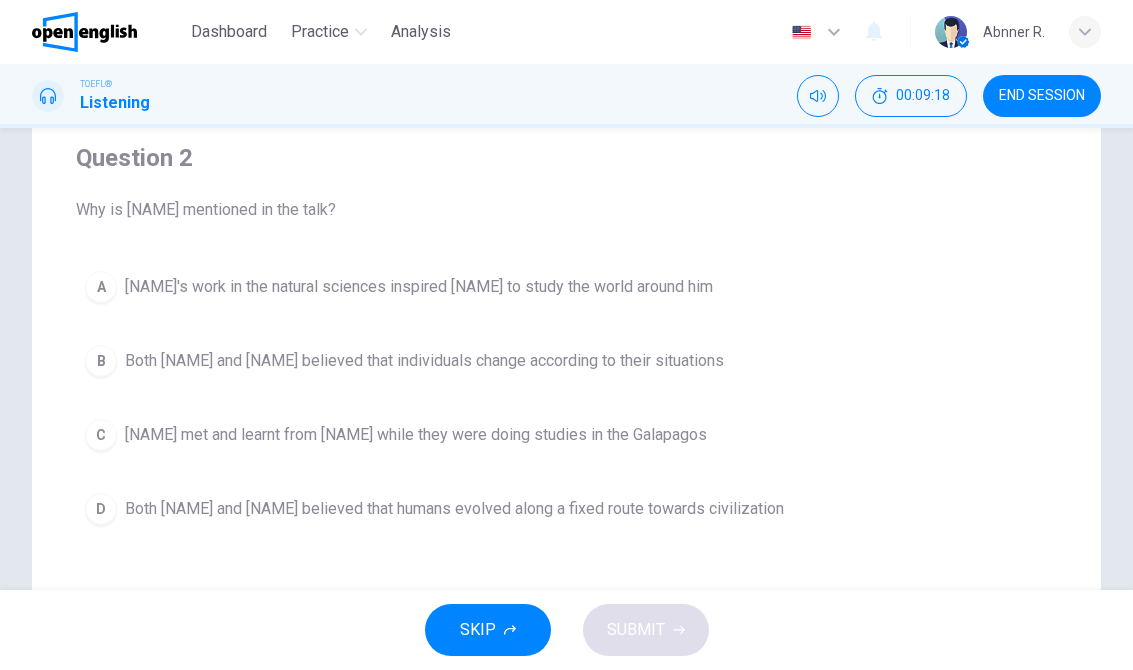 scroll, scrollTop: 172, scrollLeft: 0, axis: vertical 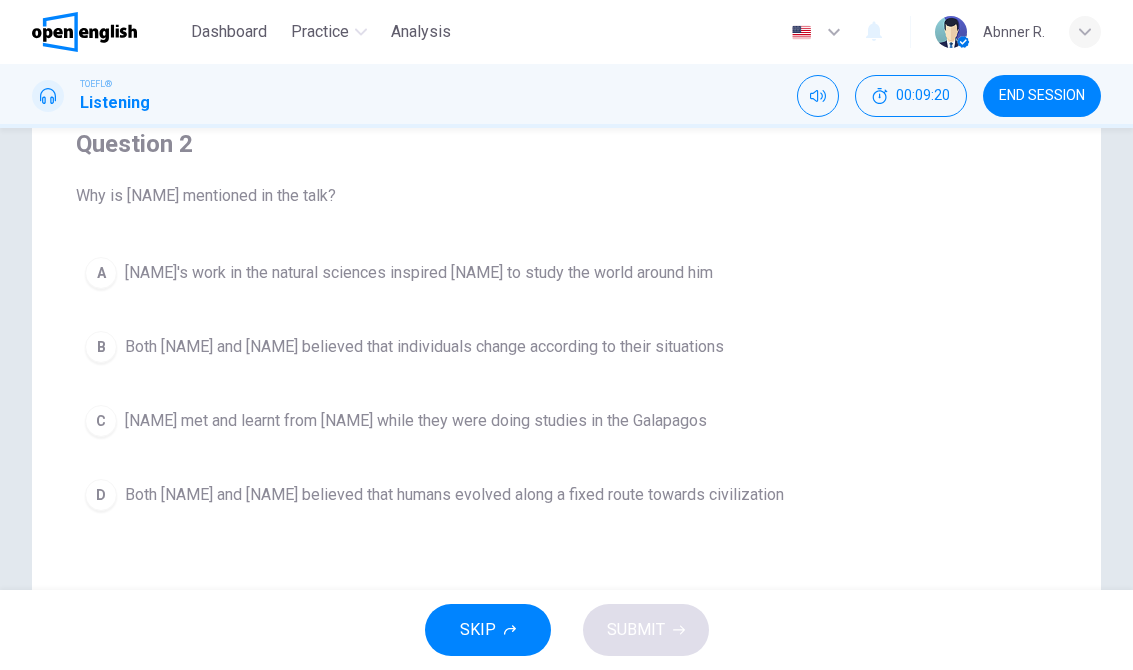 click on "Both [NAME] and [NAME] believed that individuals change according to their situations" at bounding box center [419, 273] 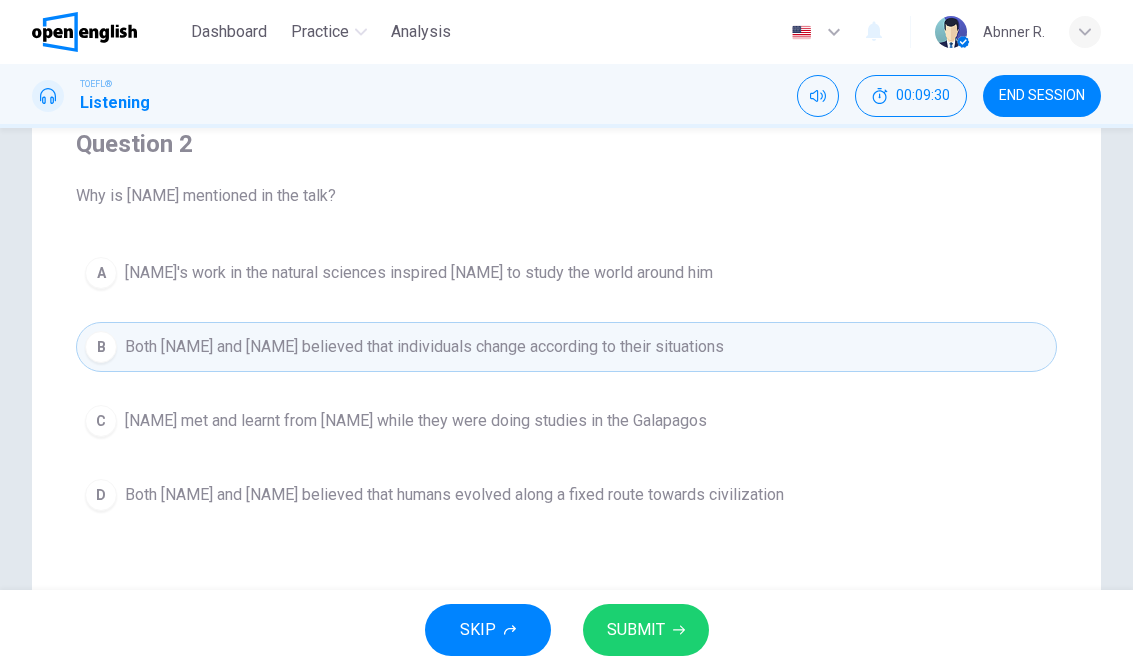 click on "D Both [NAME] and [NAME] believed that humans evolved along a fixed route towards civilization" at bounding box center [566, 495] 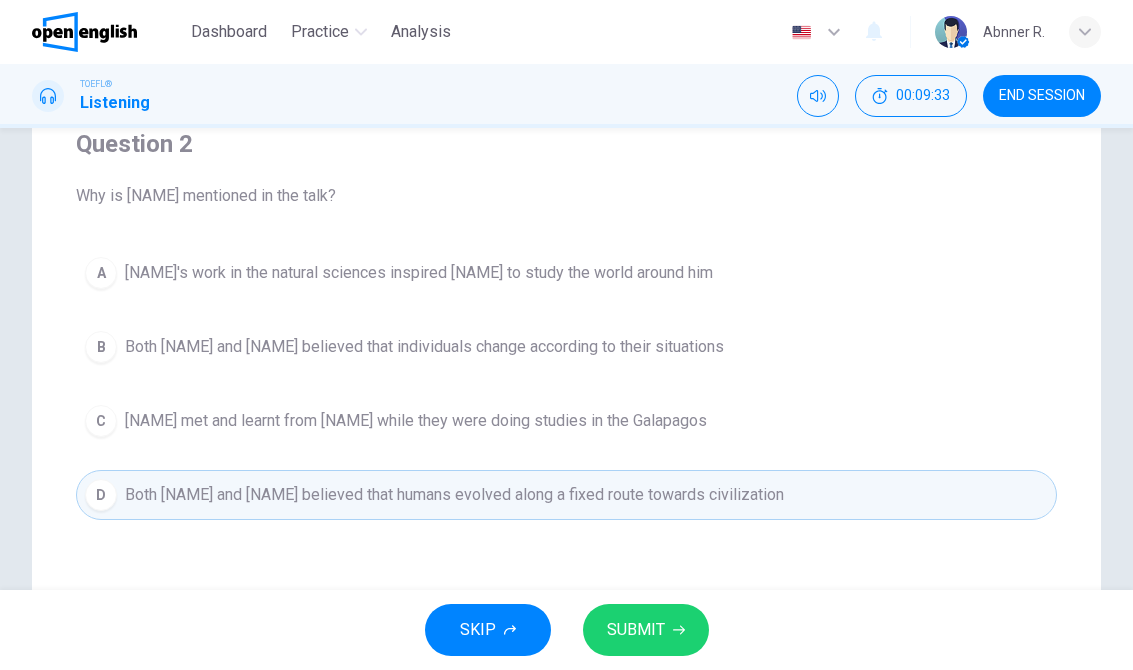 click on "SUBMIT" at bounding box center [646, 630] 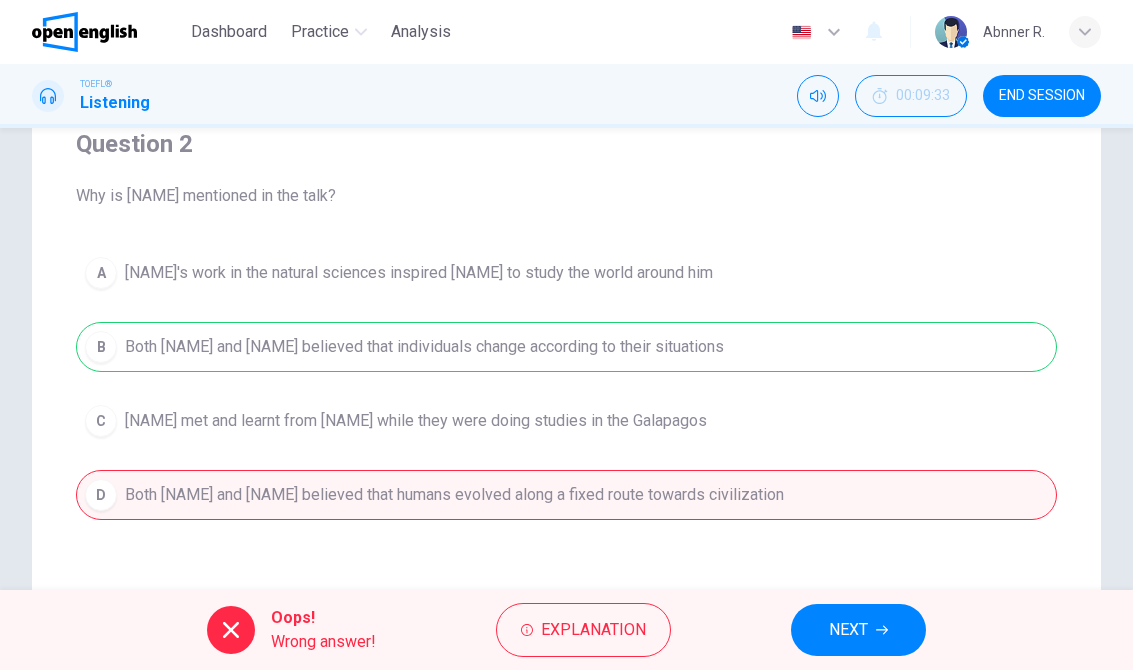 click on "NEXT" at bounding box center (858, 630) 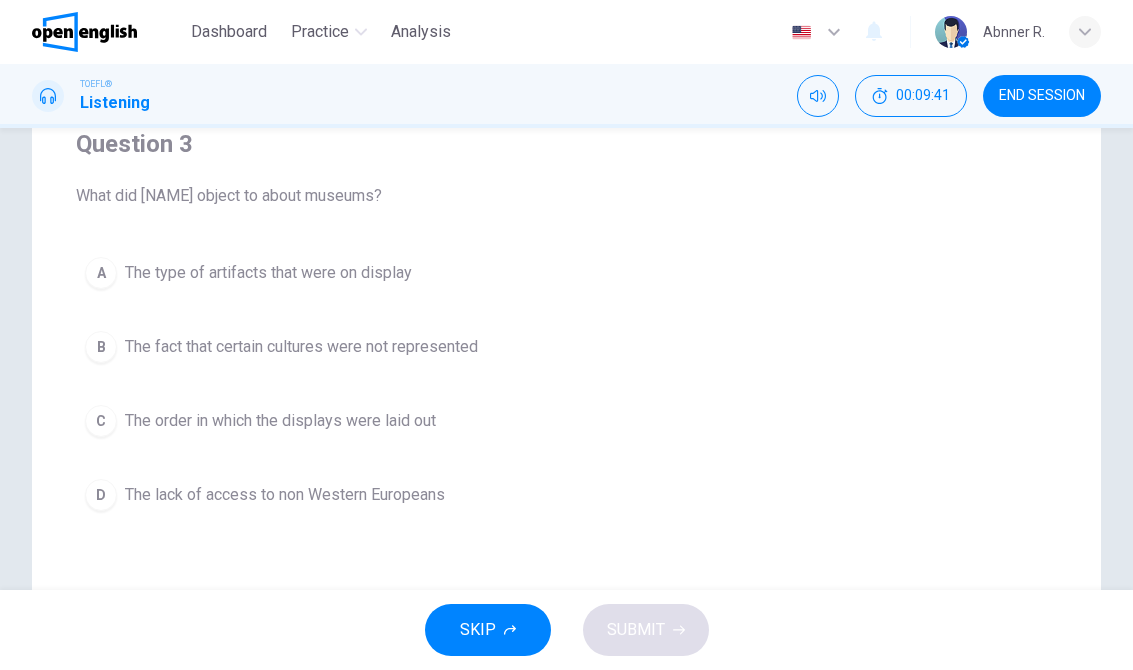click on "B The fact that certain cultures were not represented" at bounding box center (566, 347) 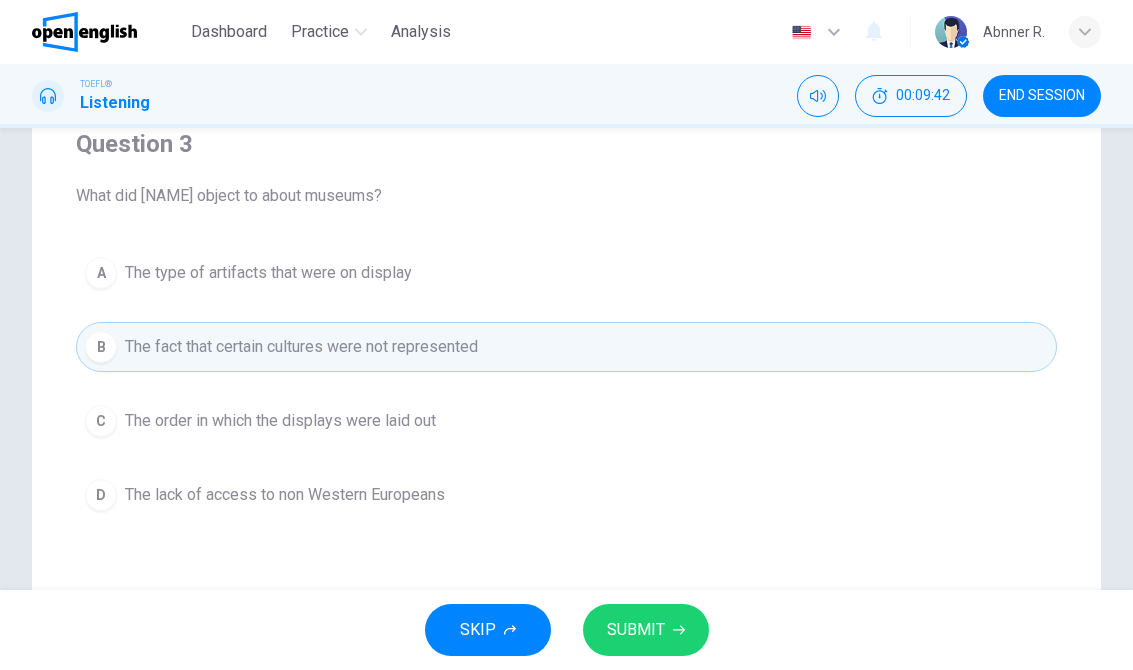 click on "Question Passage Question 3 What did [NAME] object to about museums? A The type of artifacts that were on display B The fact that certain cultures were not represented C The order in which the displays were laid out D The lack of access to non Western Europeans Listen to this clip about Anthropology and answer the following questions: 07m 56s" at bounding box center (566, 398) 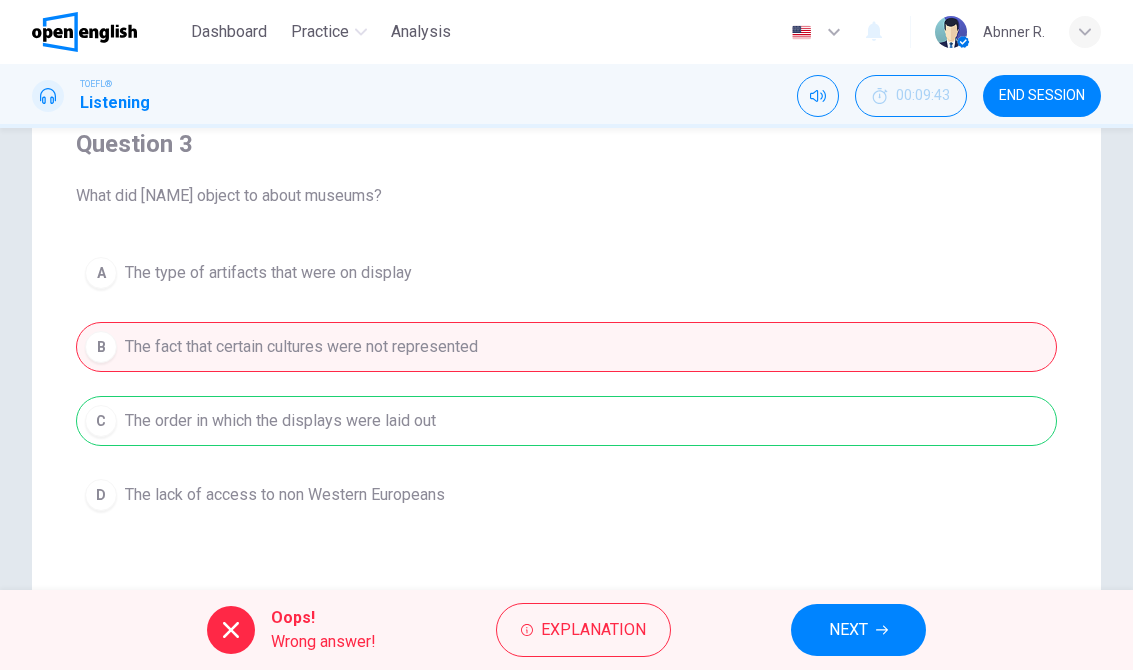 click on "NEXT" at bounding box center (858, 630) 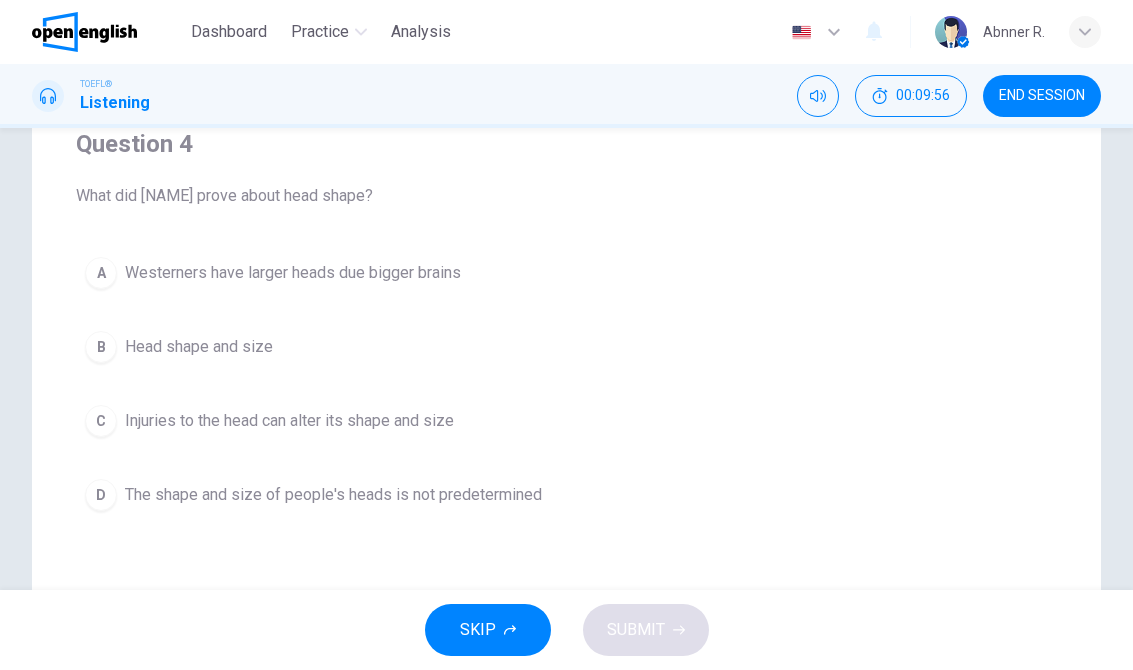 click on "Injuries to the head can alter its shape and size" at bounding box center (293, 273) 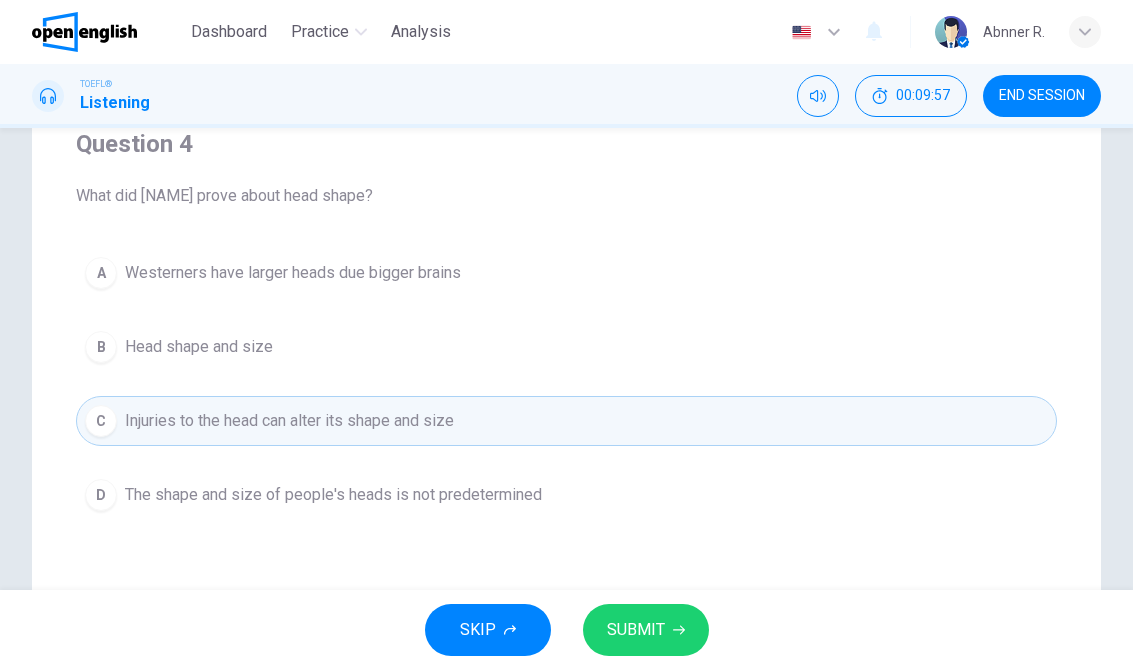 click on "END SESSION" at bounding box center [1042, 96] 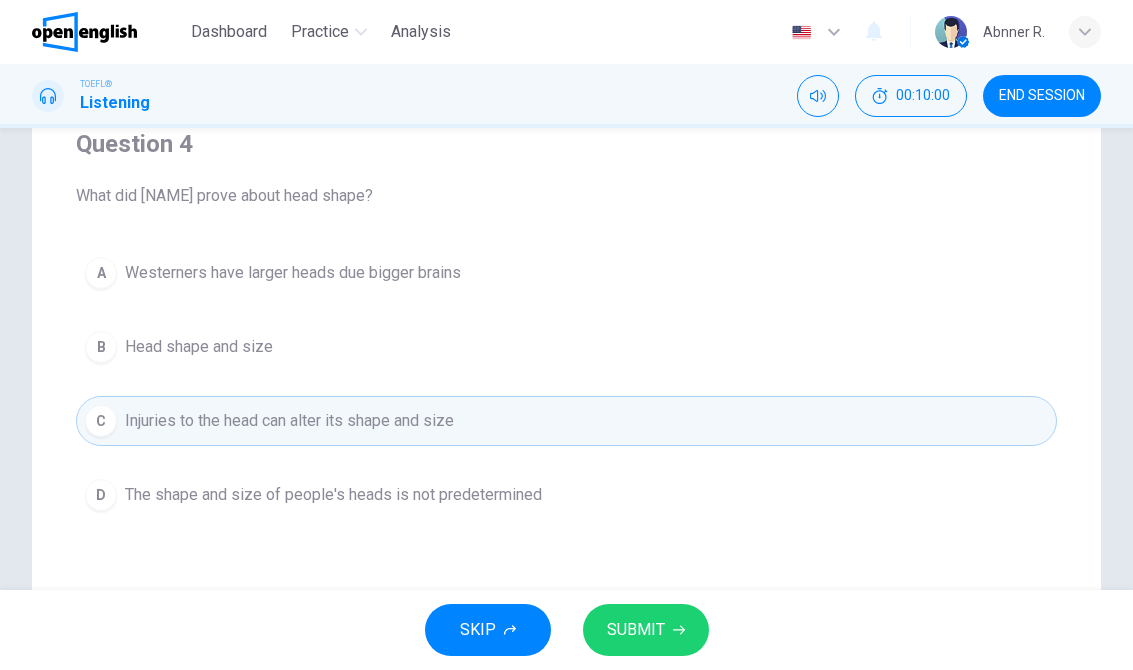 click on "B Head shape and size" at bounding box center (566, 347) 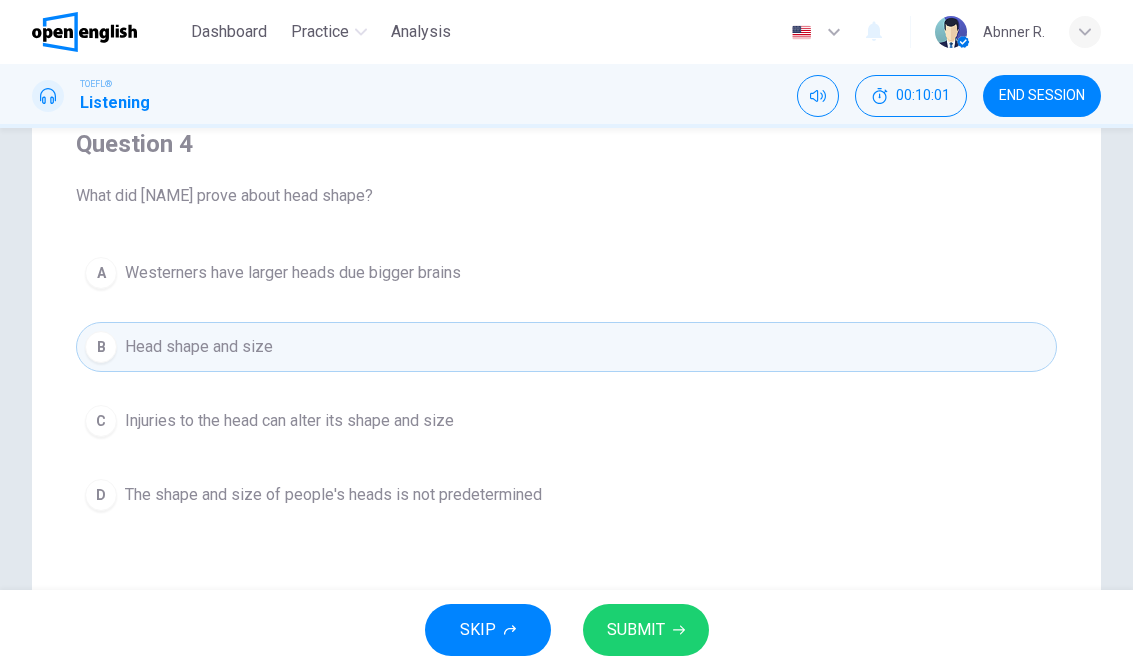 click on "SUBMIT" at bounding box center (646, 630) 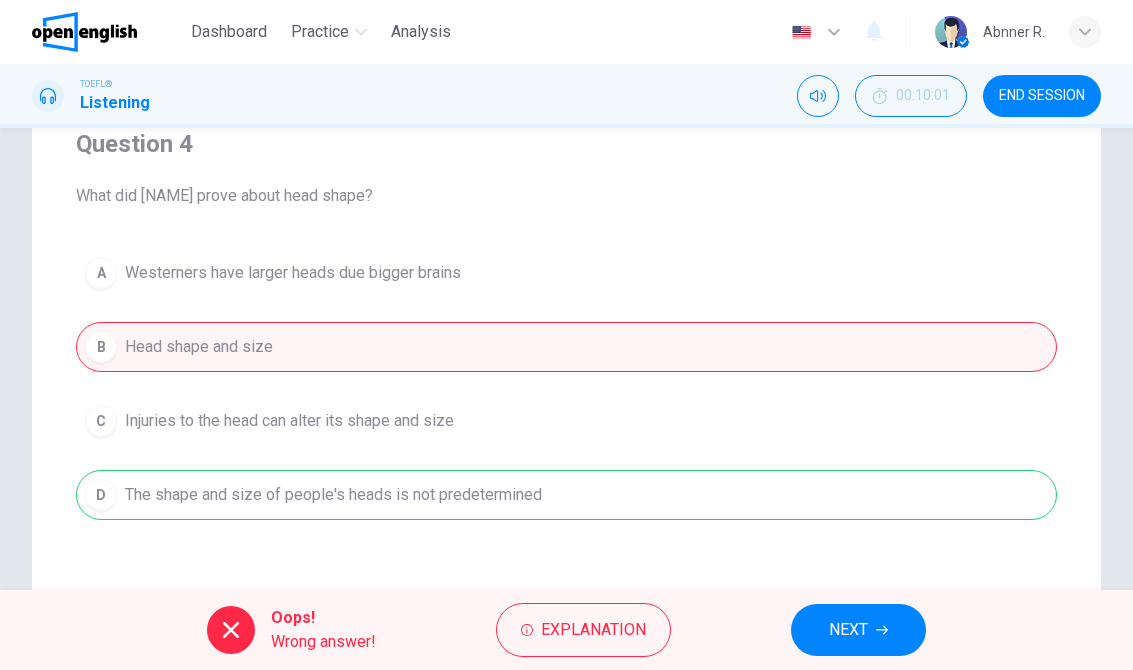 click on "NEXT" at bounding box center (858, 630) 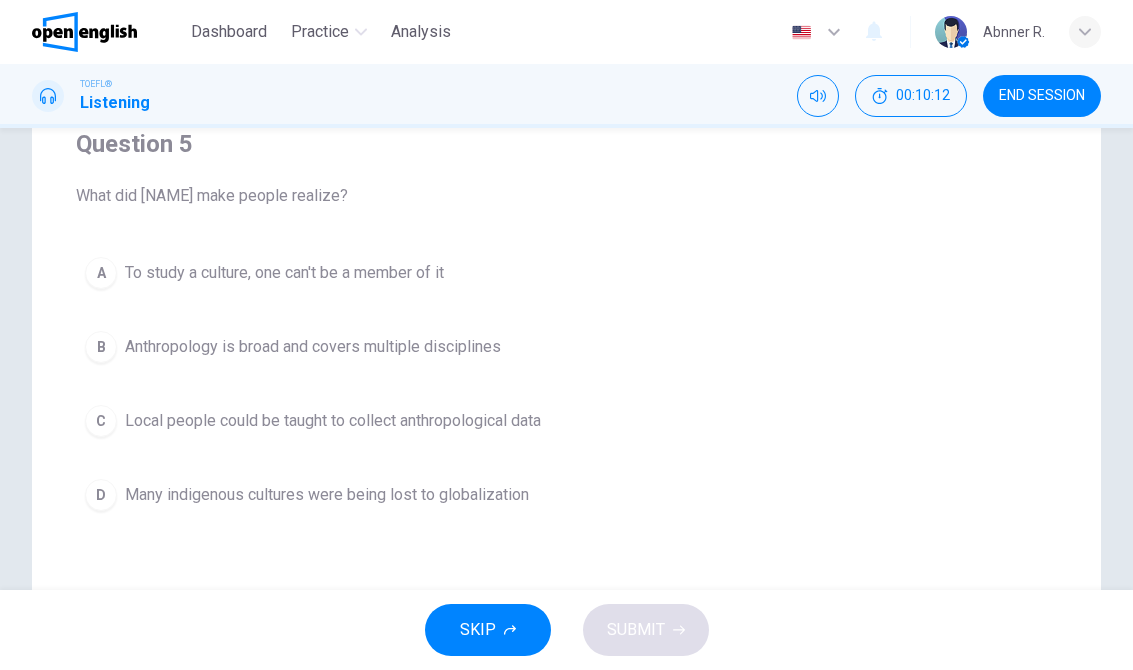 click on "C Local people could be taught to collect anthropological data" at bounding box center (566, 421) 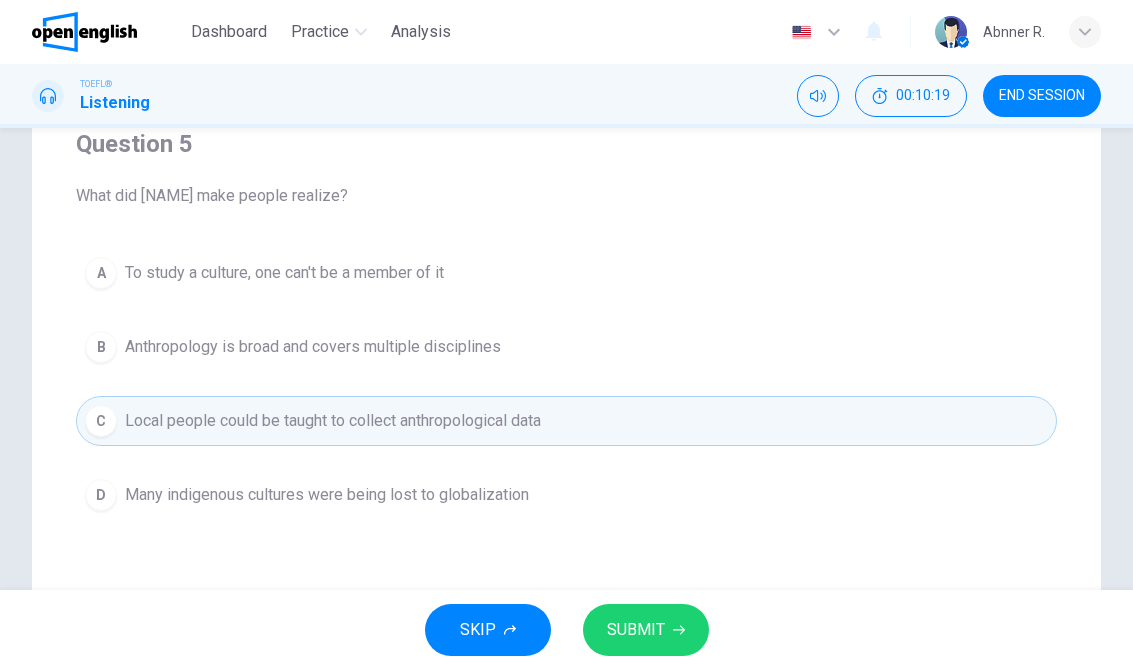 click on "D Many indigenous cultures were being lost to globalization" at bounding box center [566, 495] 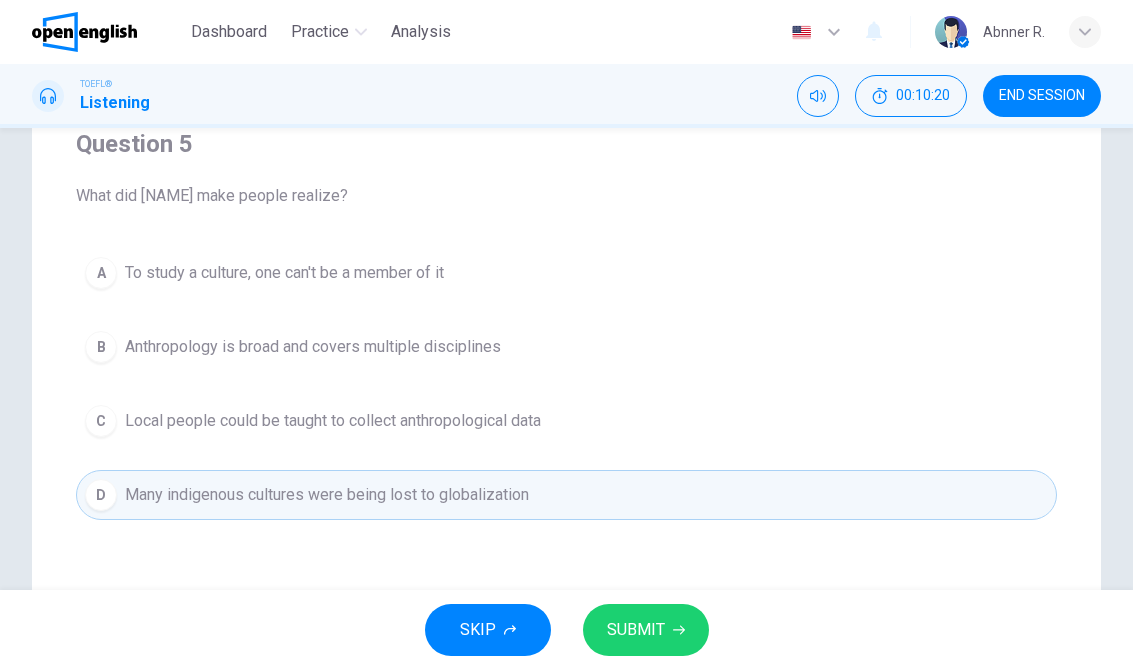 click on "SUBMIT" at bounding box center [636, 630] 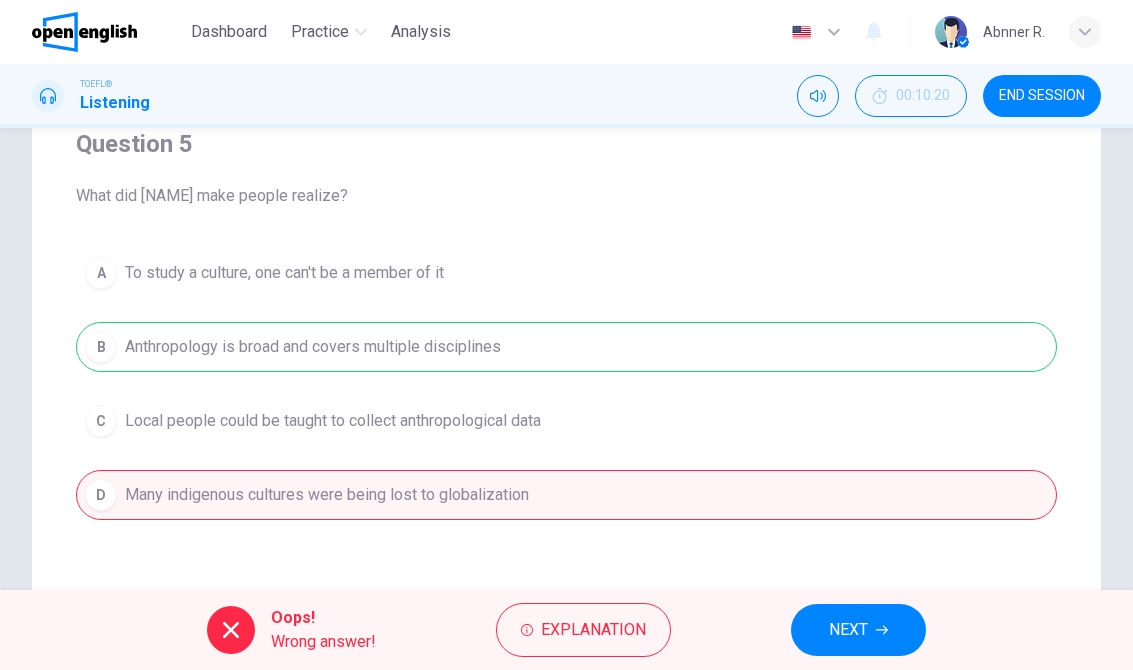 click on "NEXT" at bounding box center [858, 630] 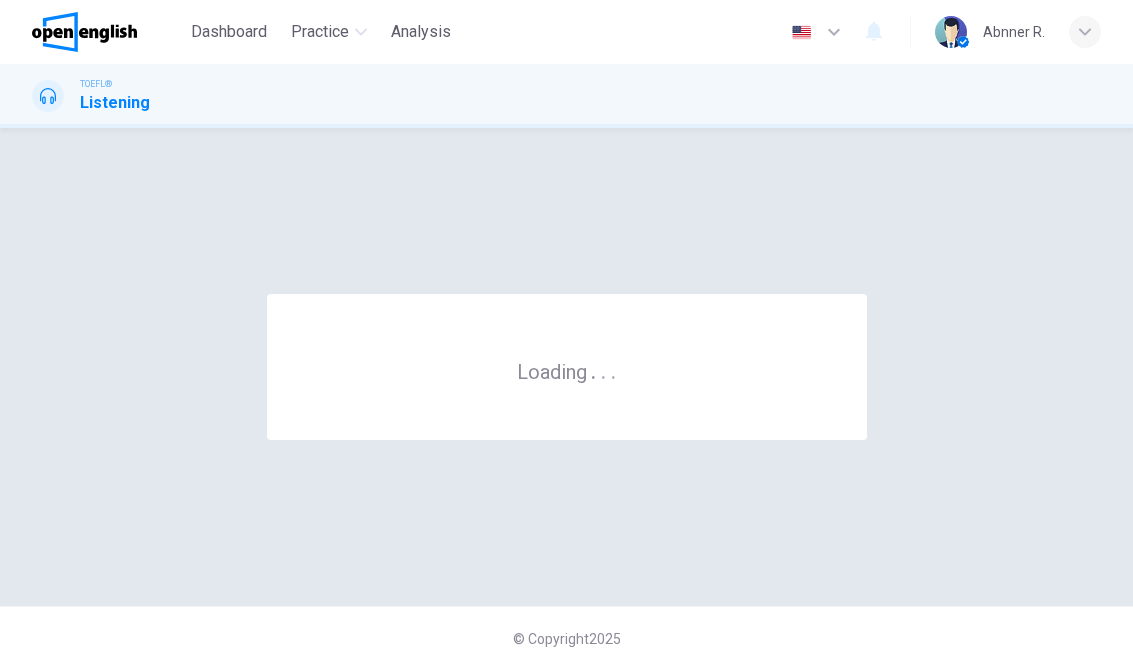 scroll, scrollTop: 0, scrollLeft: 0, axis: both 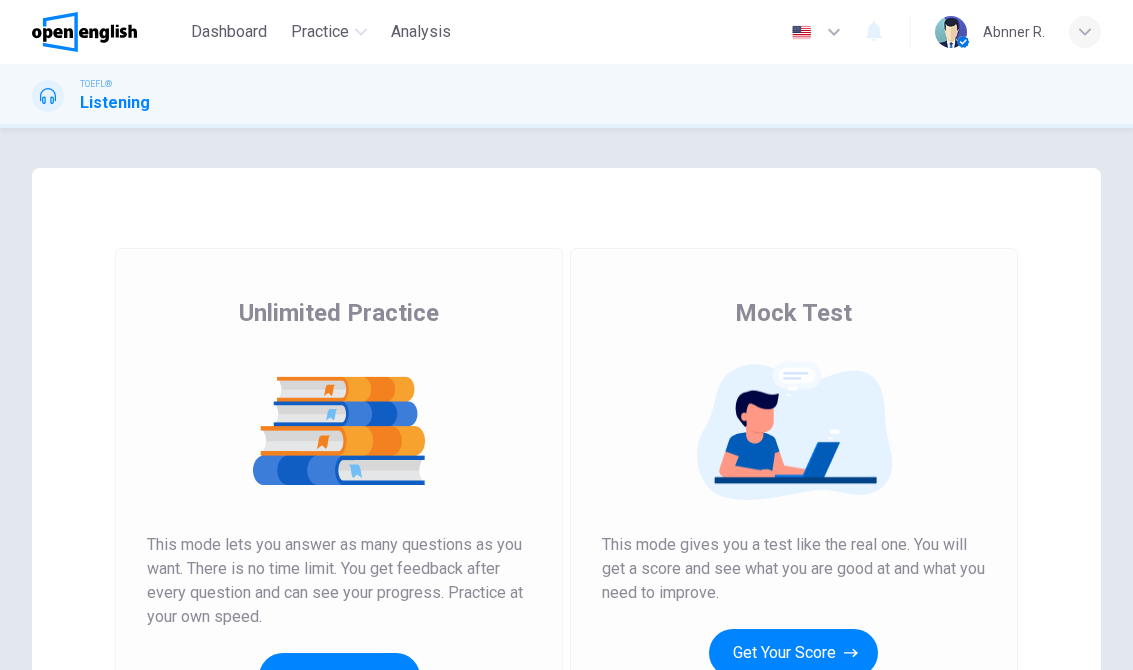 click on "This mode lets you answer as many questions as you want. There is no time limit. You get feedback after every question and can see your progress. Practice at your own speed." at bounding box center [339, 581] 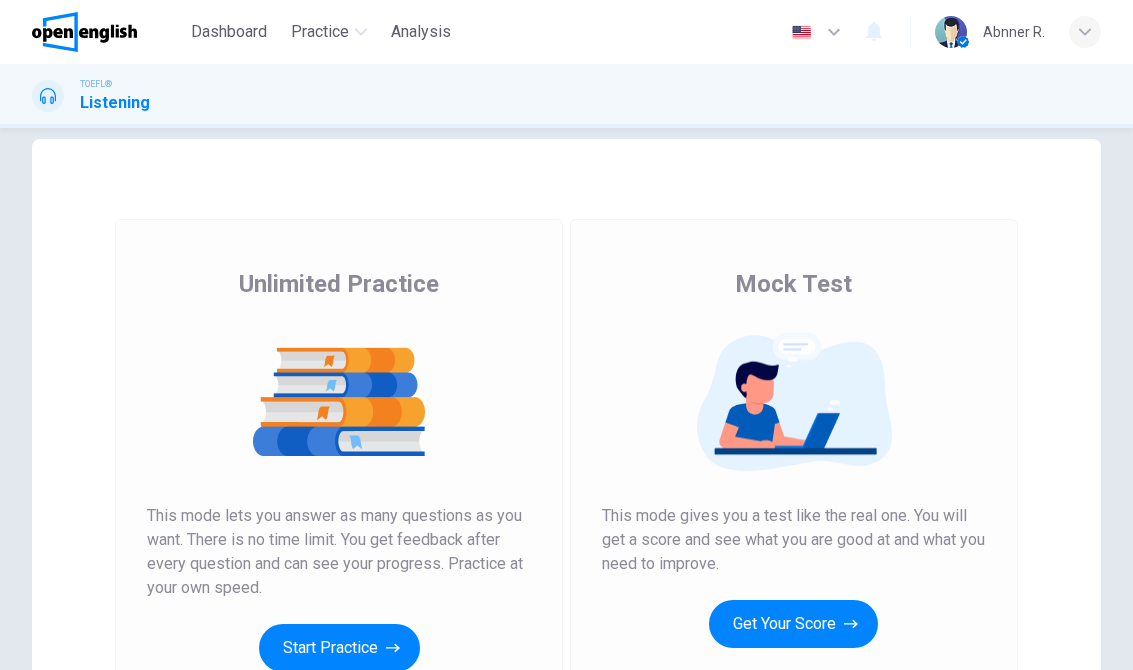 click on "Start Practice" at bounding box center [339, 648] 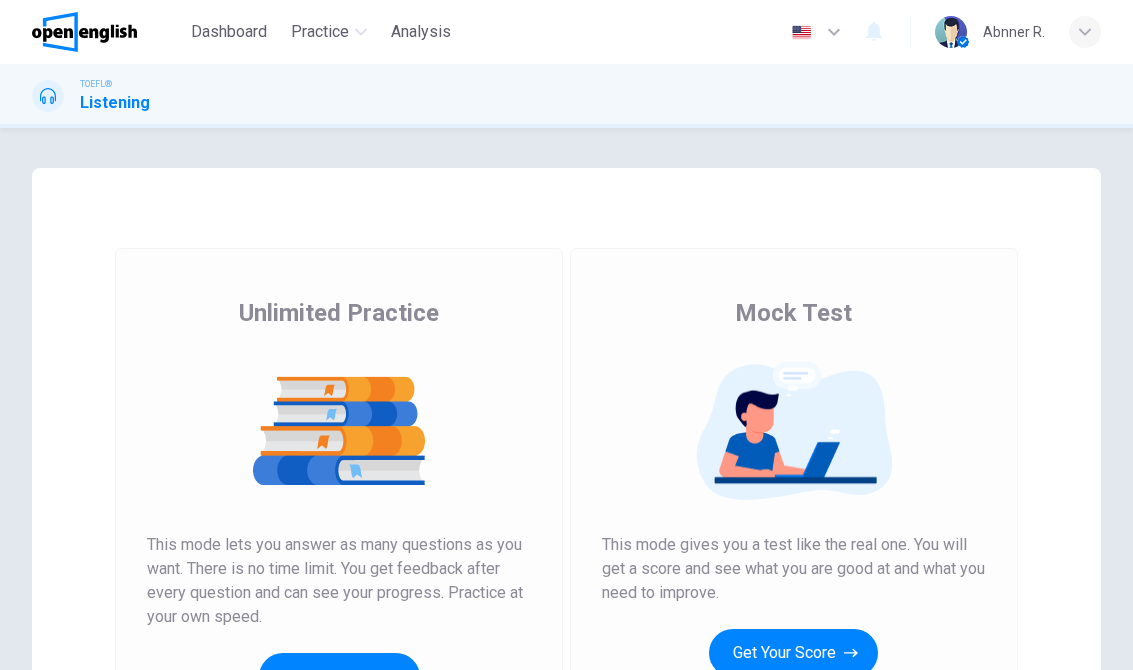 scroll, scrollTop: 0, scrollLeft: 0, axis: both 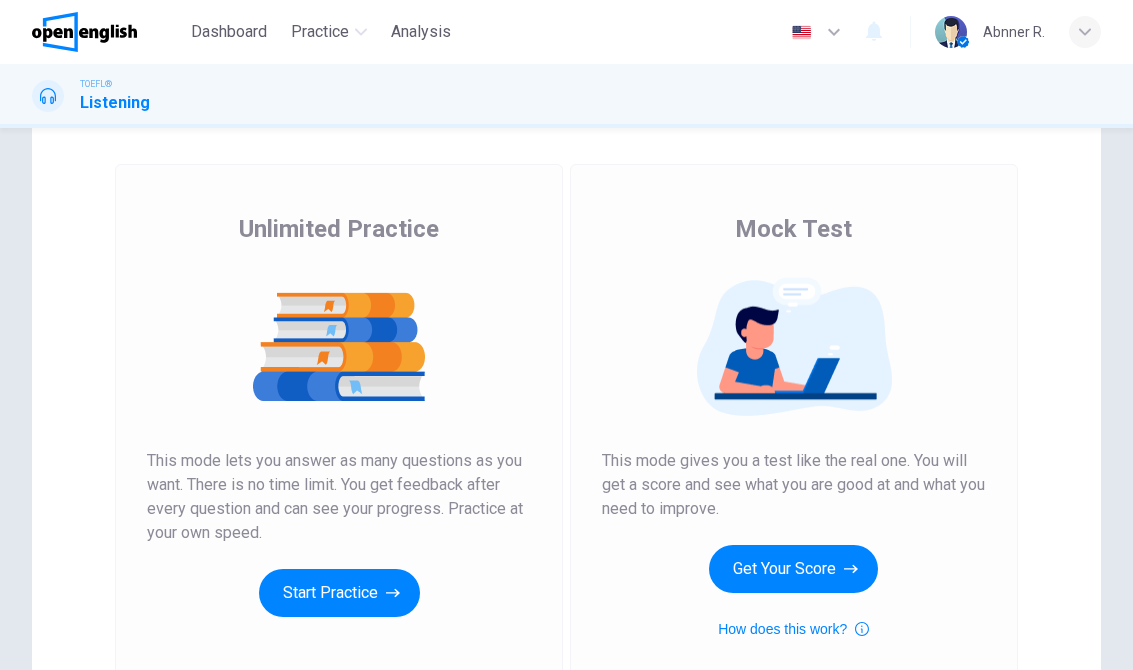 click on "Start Practice" at bounding box center [339, 593] 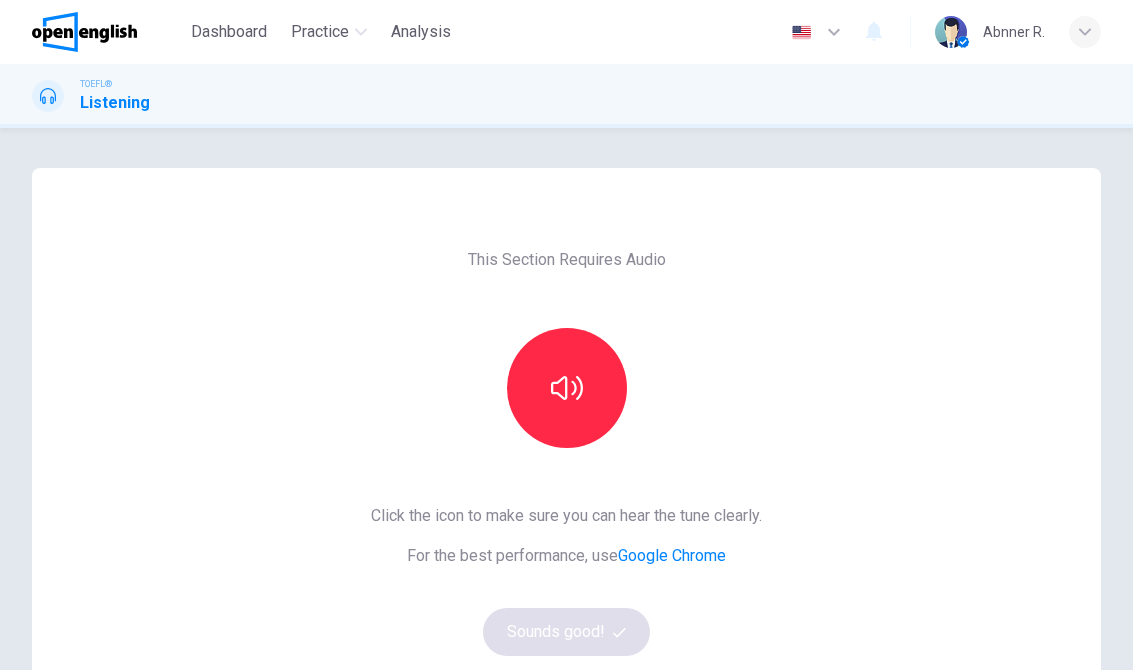 click at bounding box center (567, 388) 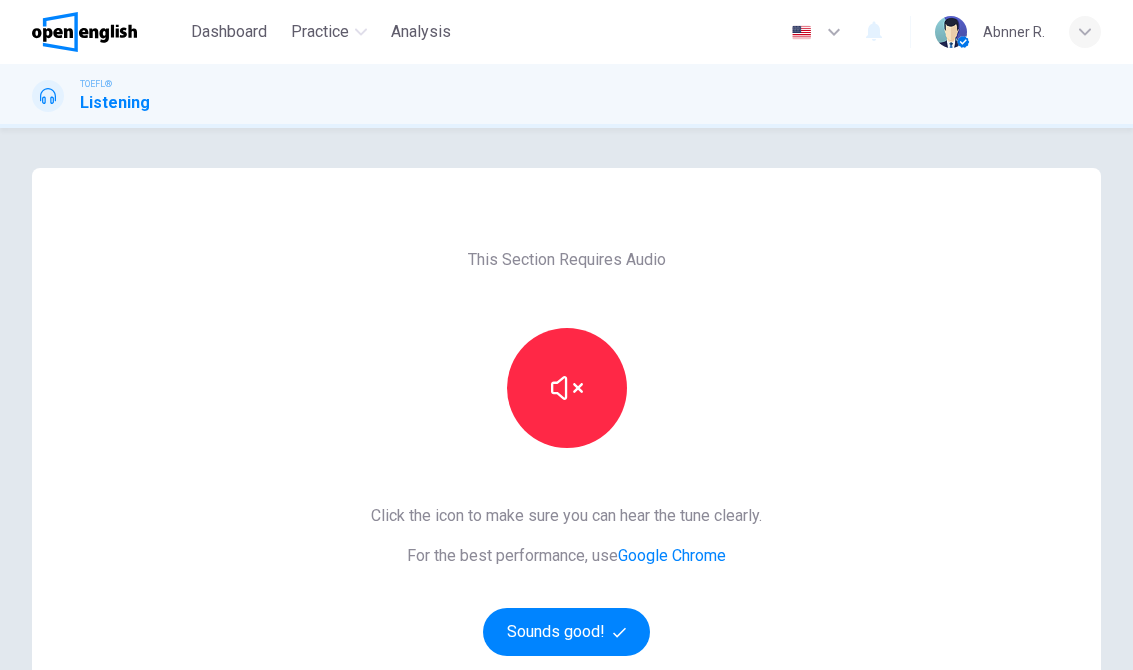 click on "Sounds good!" at bounding box center [567, 632] 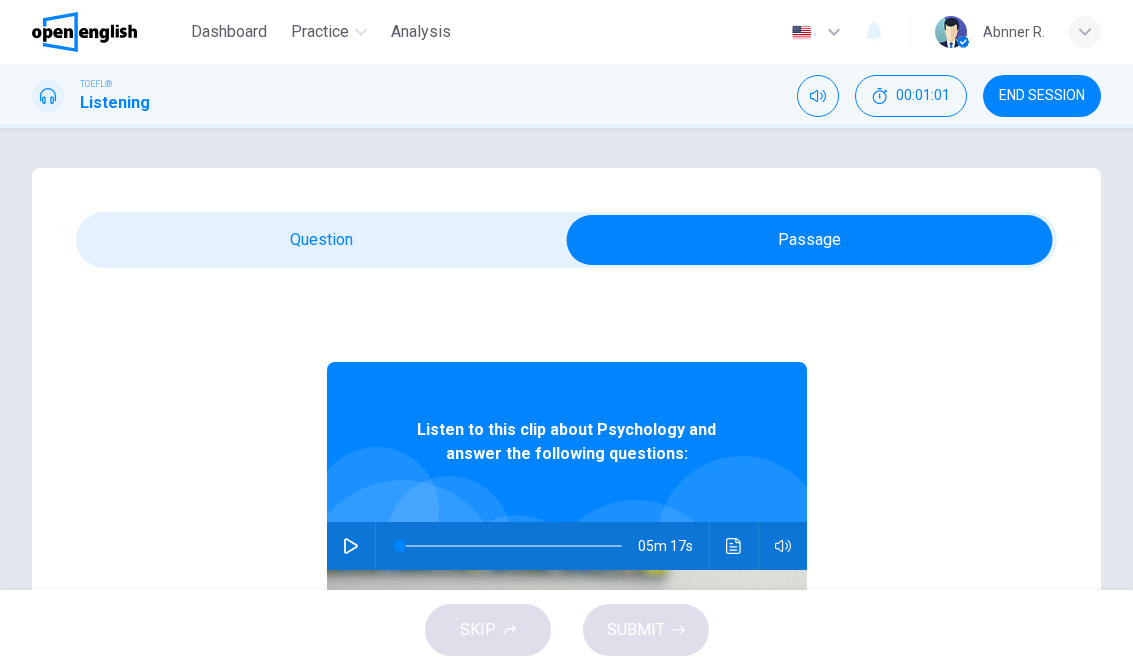 click at bounding box center [403, 579] 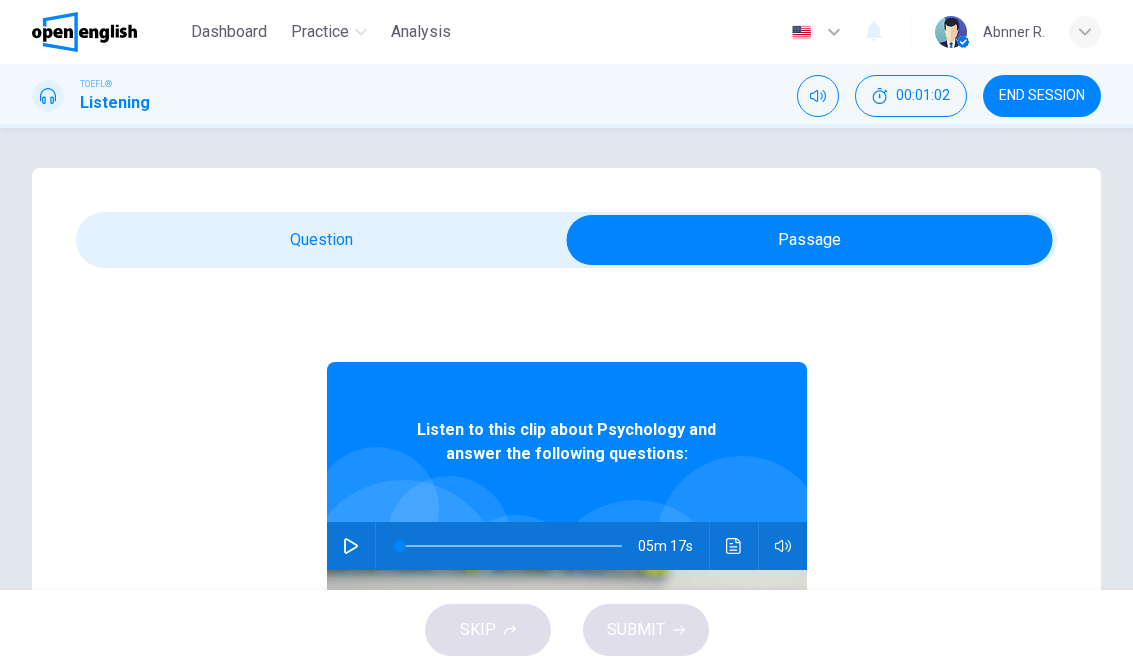 click on "05m 17s" at bounding box center (567, 546) 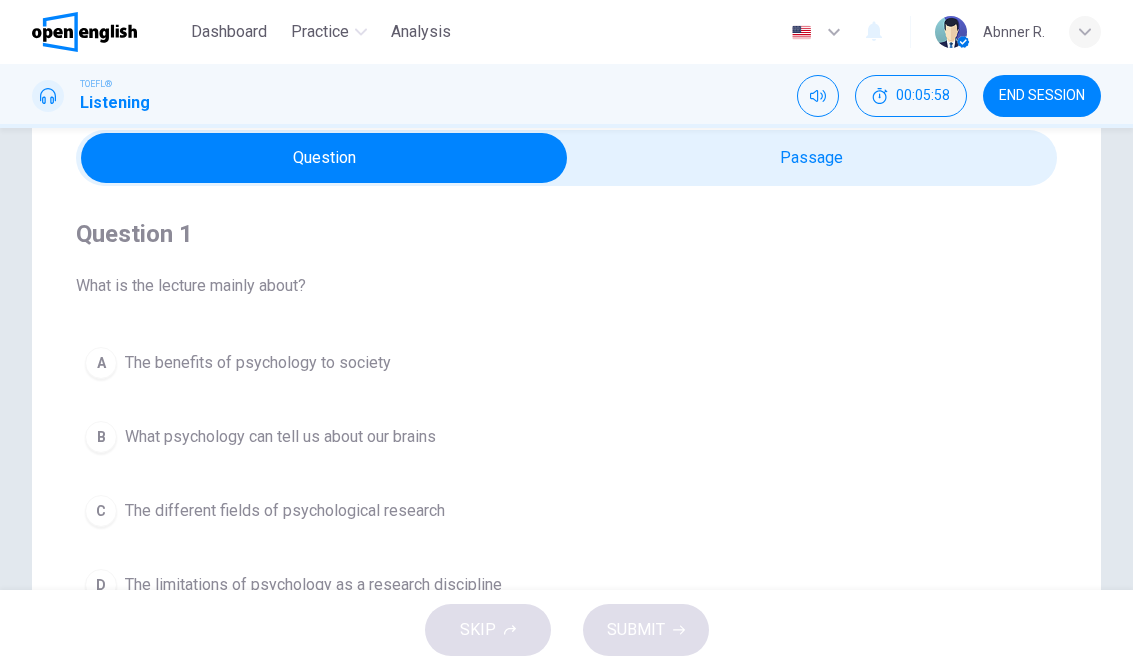 scroll, scrollTop: 145, scrollLeft: 0, axis: vertical 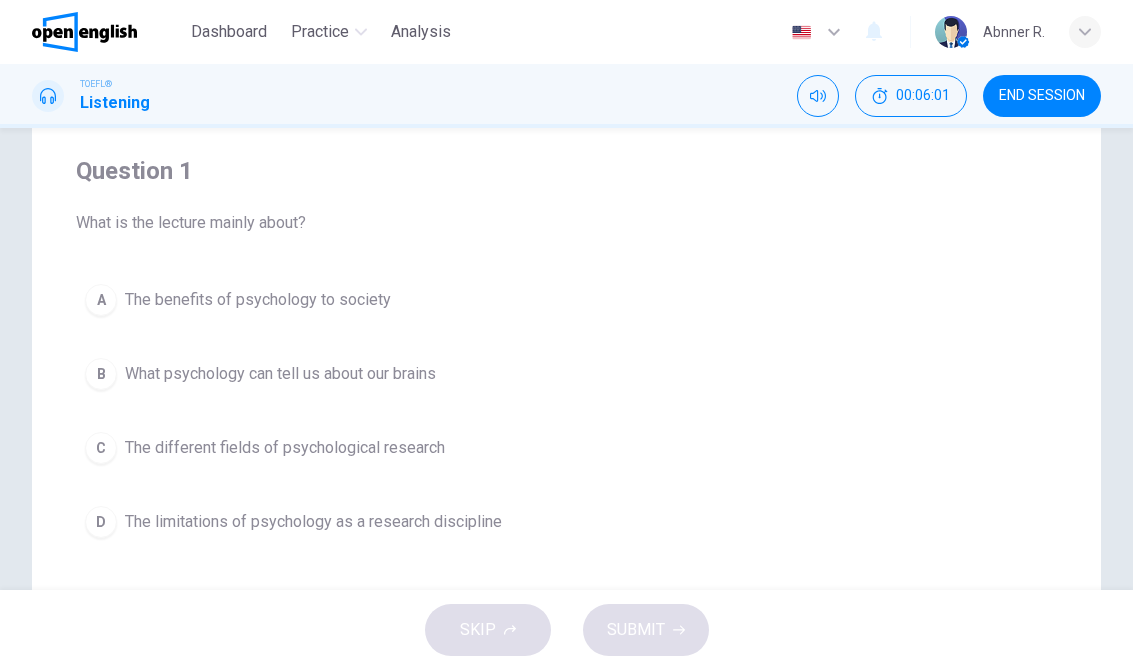 click on "The different fields of psychological research" at bounding box center (258, 300) 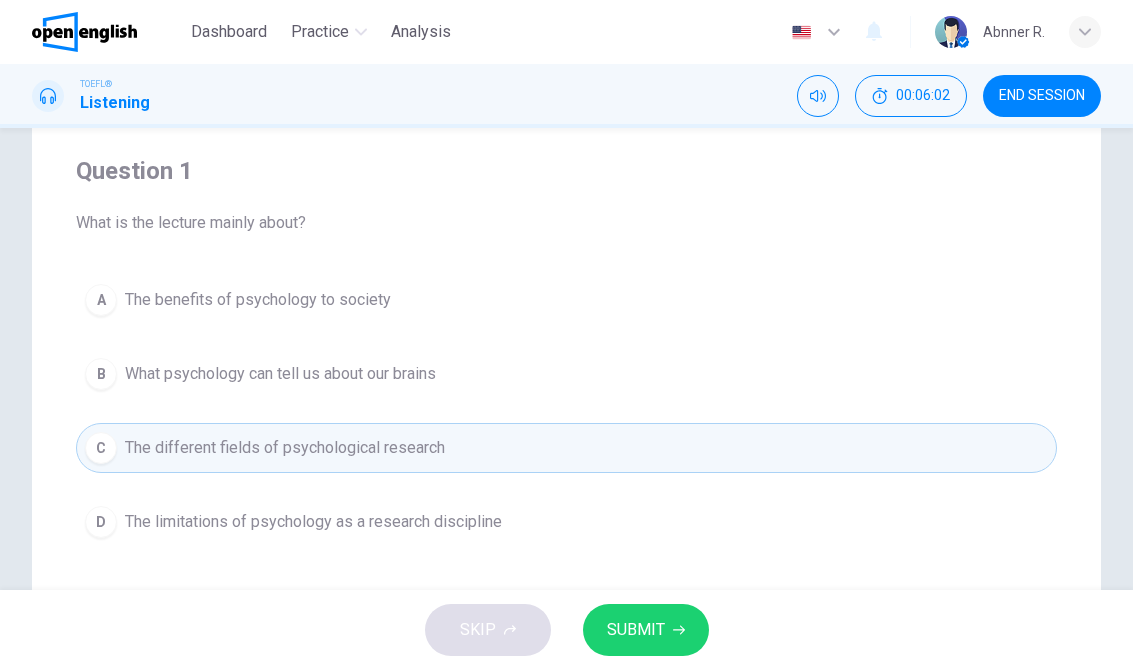click on "SUBMIT" at bounding box center (636, 630) 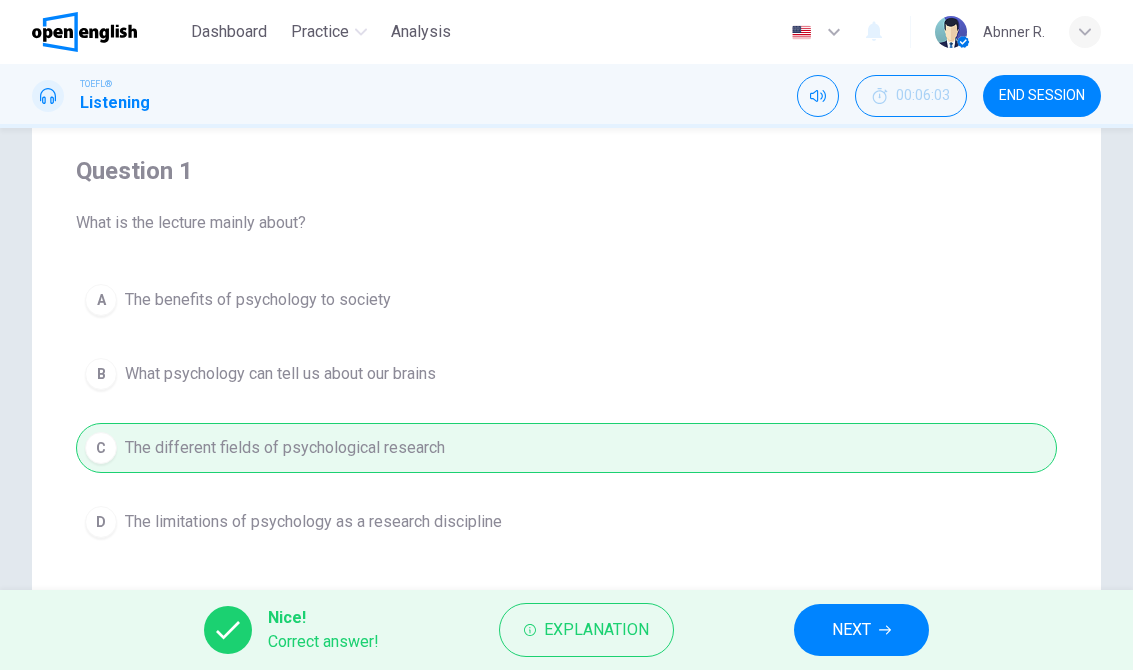click on "NEXT" at bounding box center (861, 630) 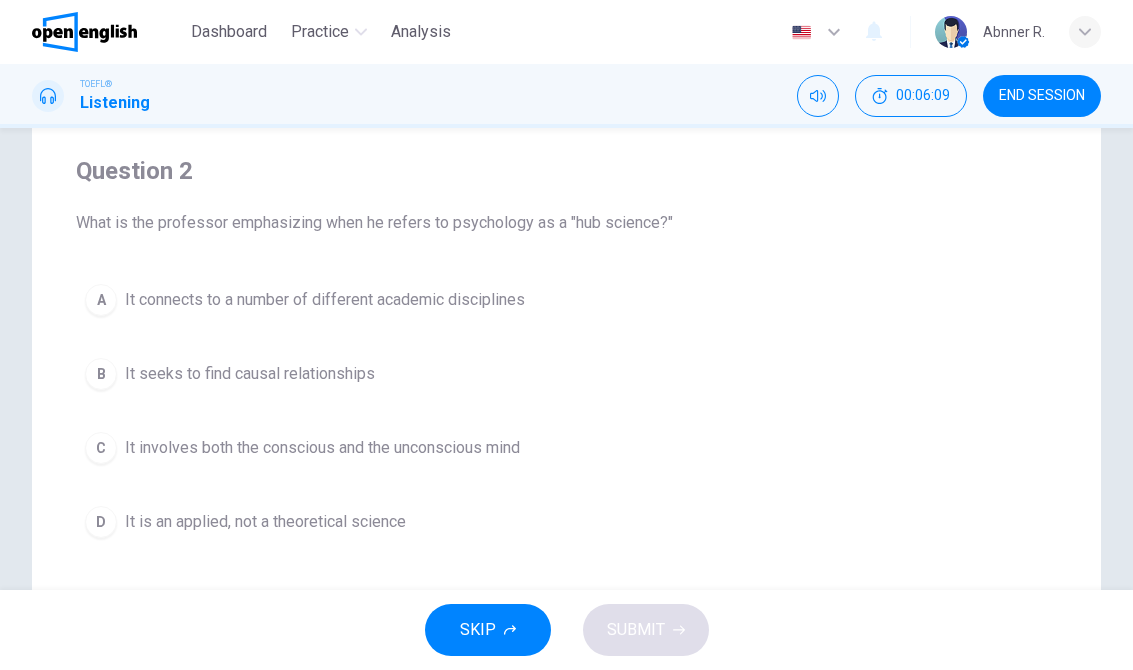 click on "A It connects to a number of different academic disciplines" at bounding box center [566, 300] 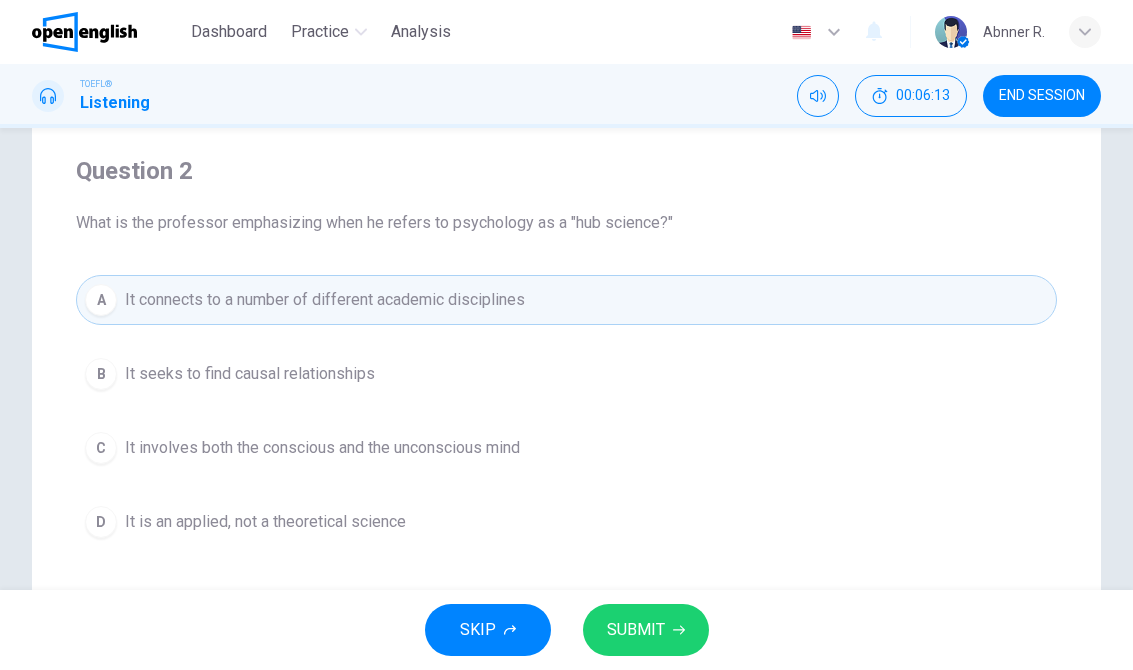 click on "SUBMIT" at bounding box center (636, 630) 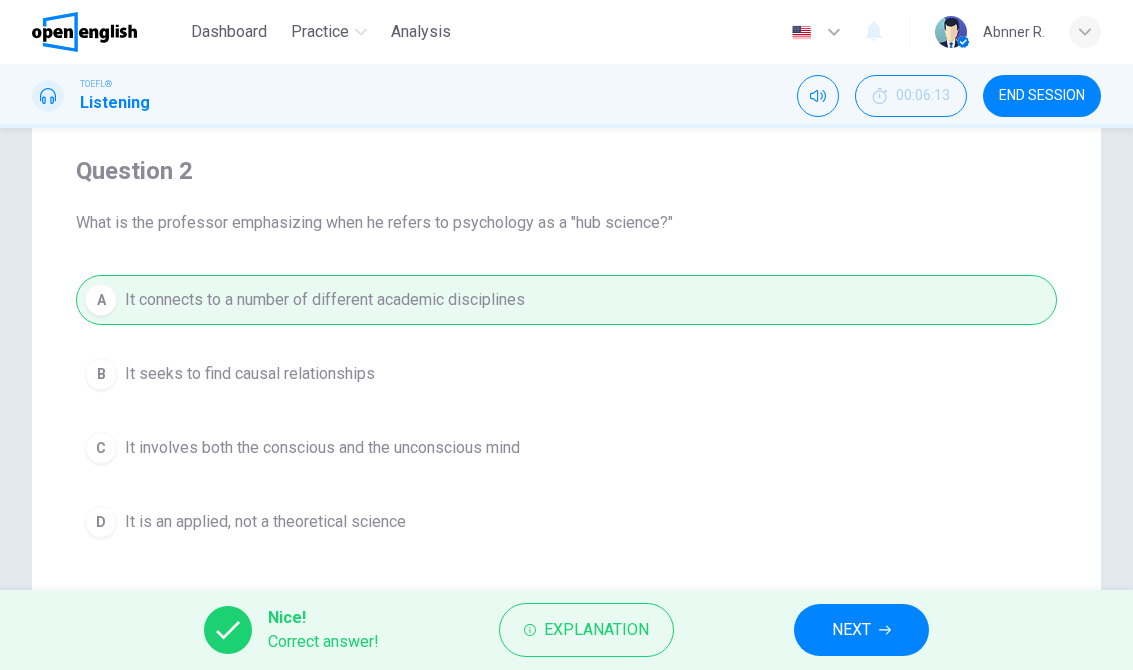 click on "NEXT" at bounding box center (861, 630) 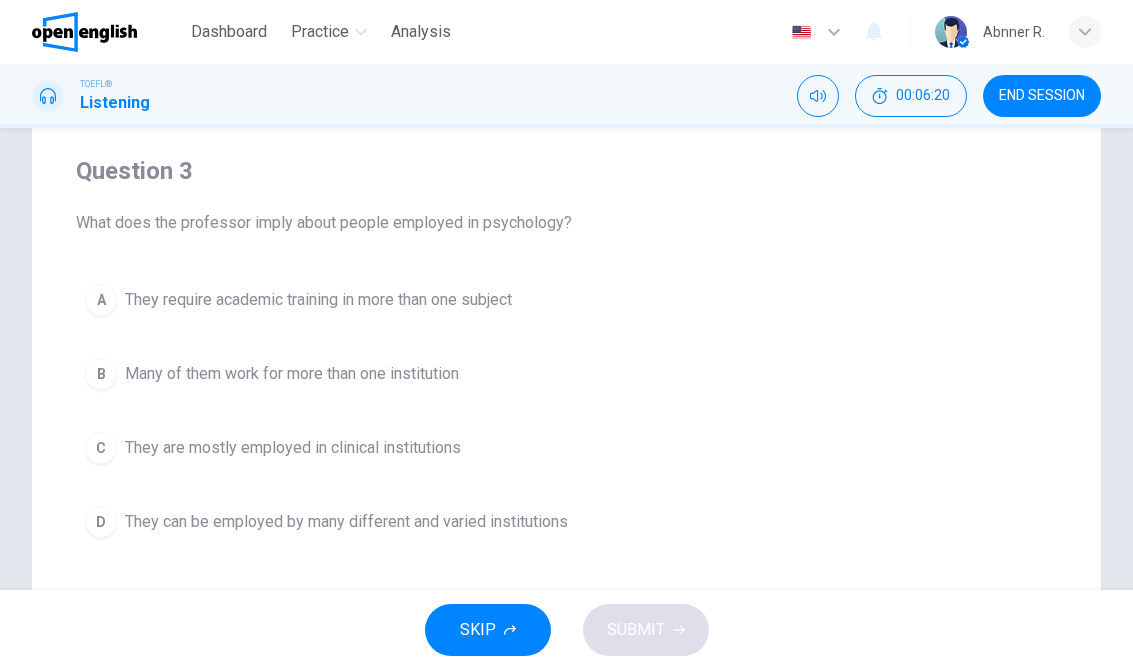 click on "A They require academic training in more than one subject" at bounding box center [566, 300] 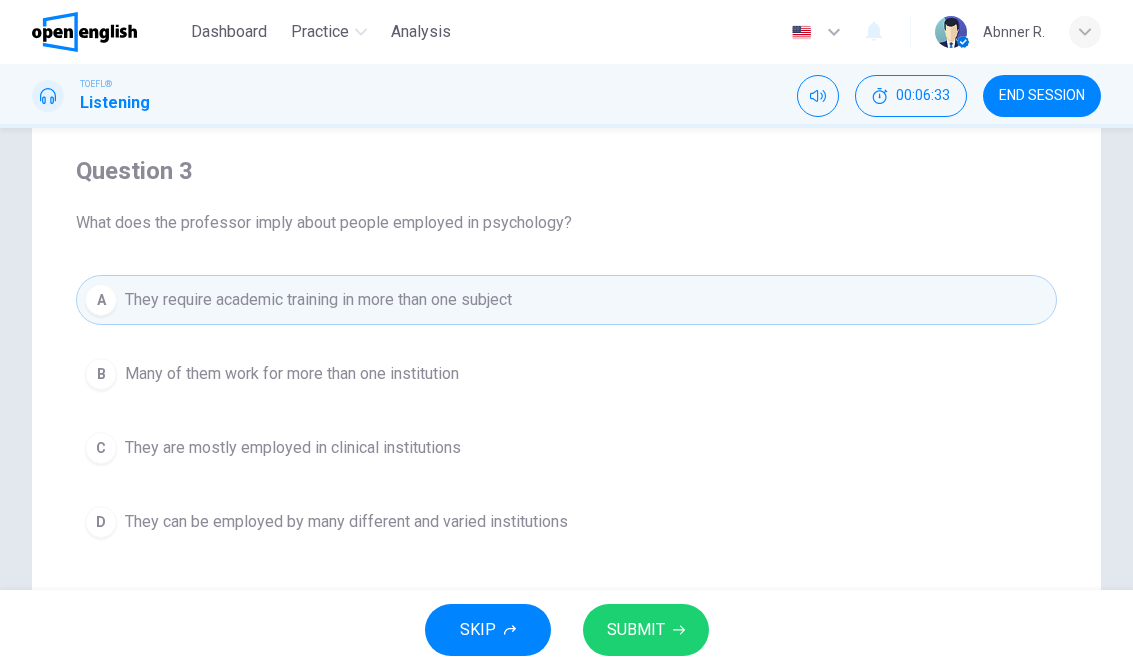click on "SUBMIT" at bounding box center (636, 630) 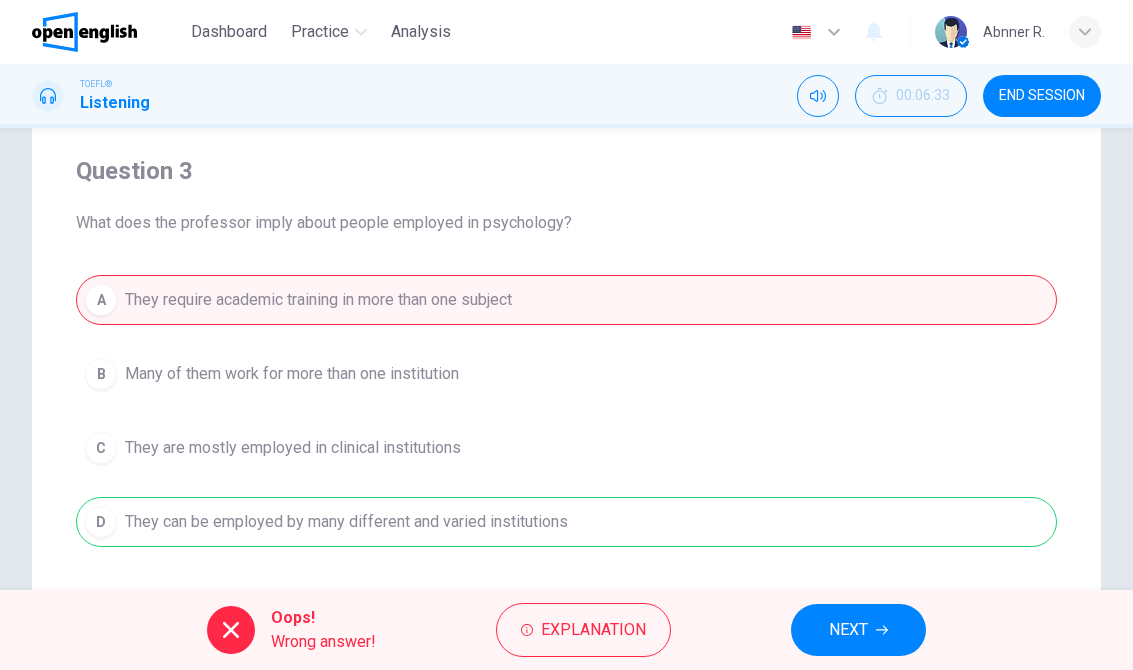 click on "NEXT" at bounding box center (858, 630) 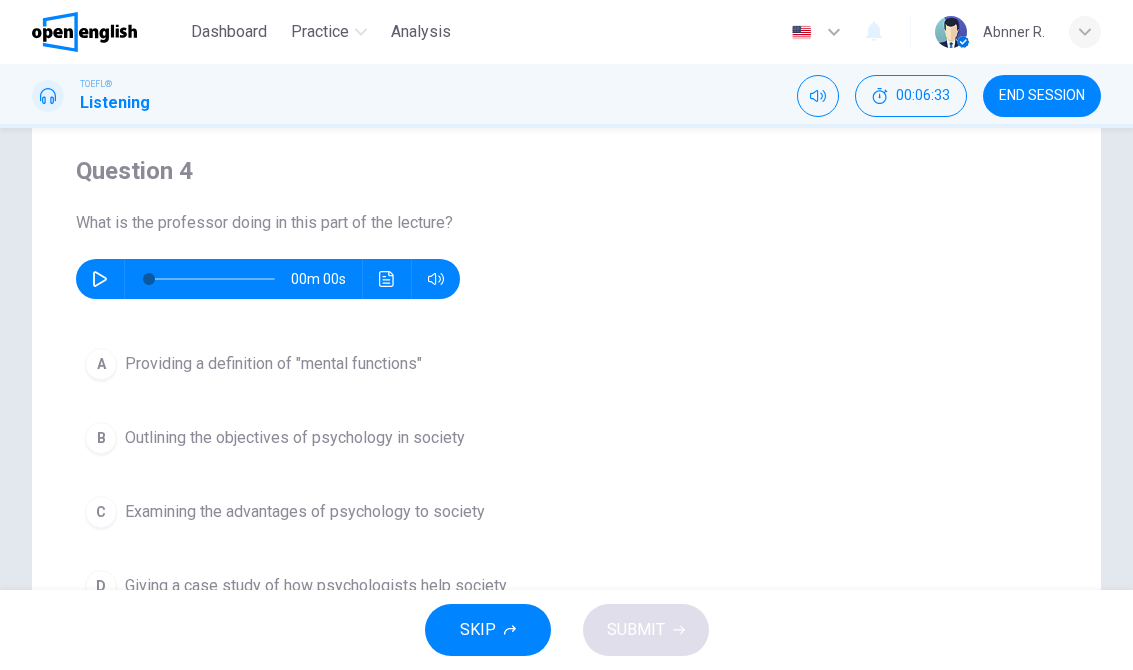 click on "00m 00s" at bounding box center [268, 279] 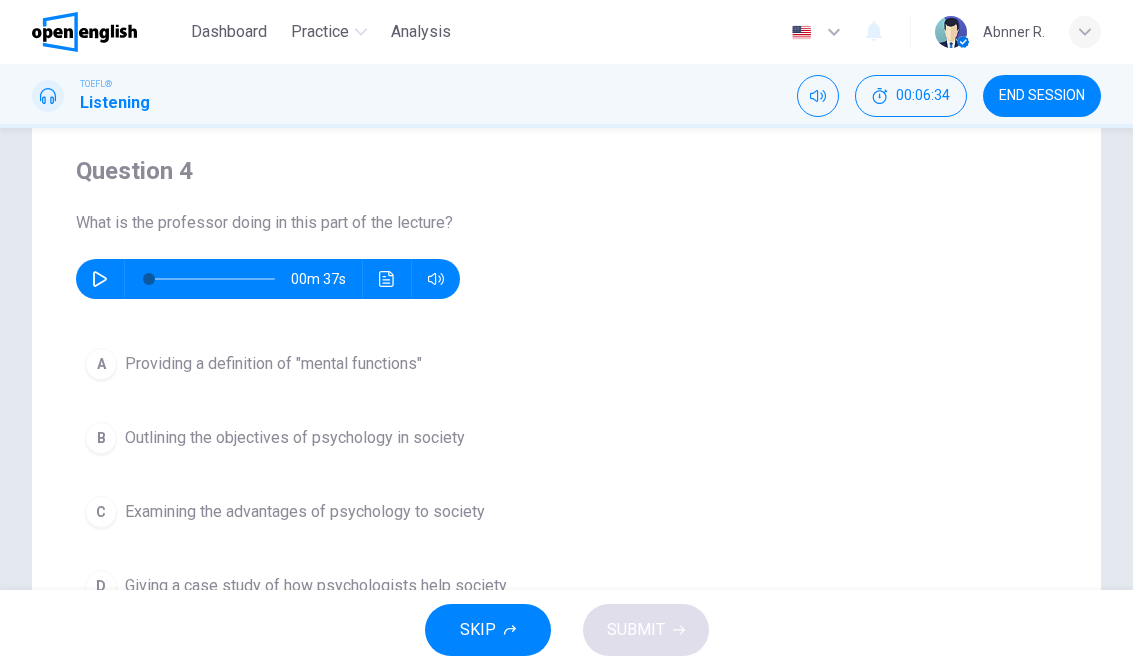click at bounding box center [100, 279] 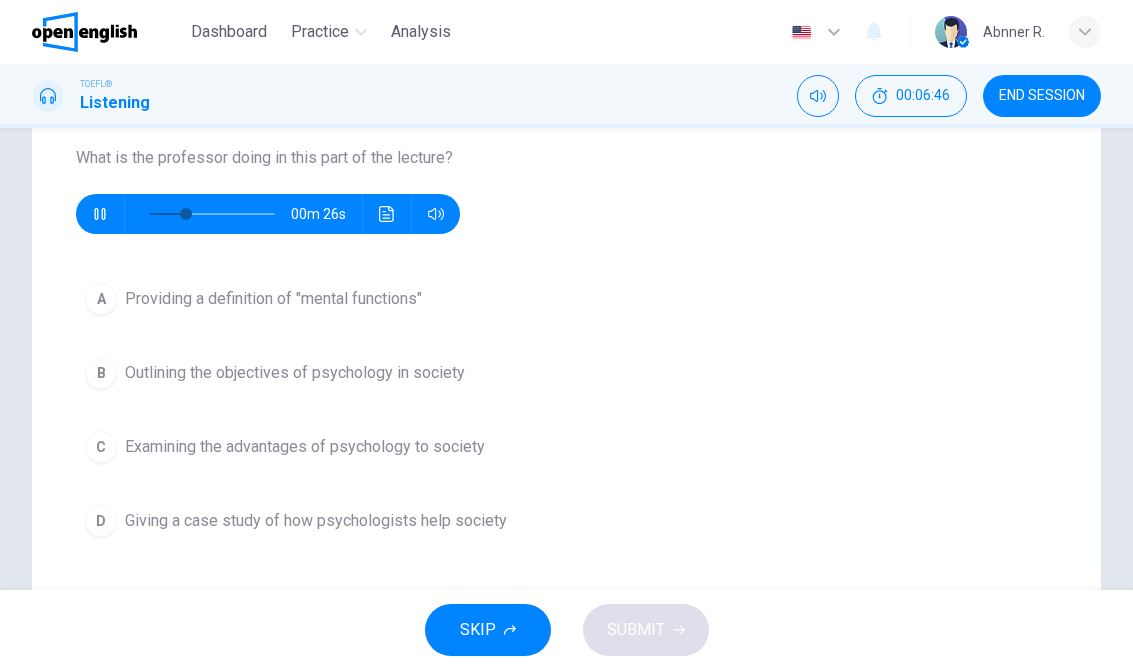 scroll, scrollTop: 225, scrollLeft: 0, axis: vertical 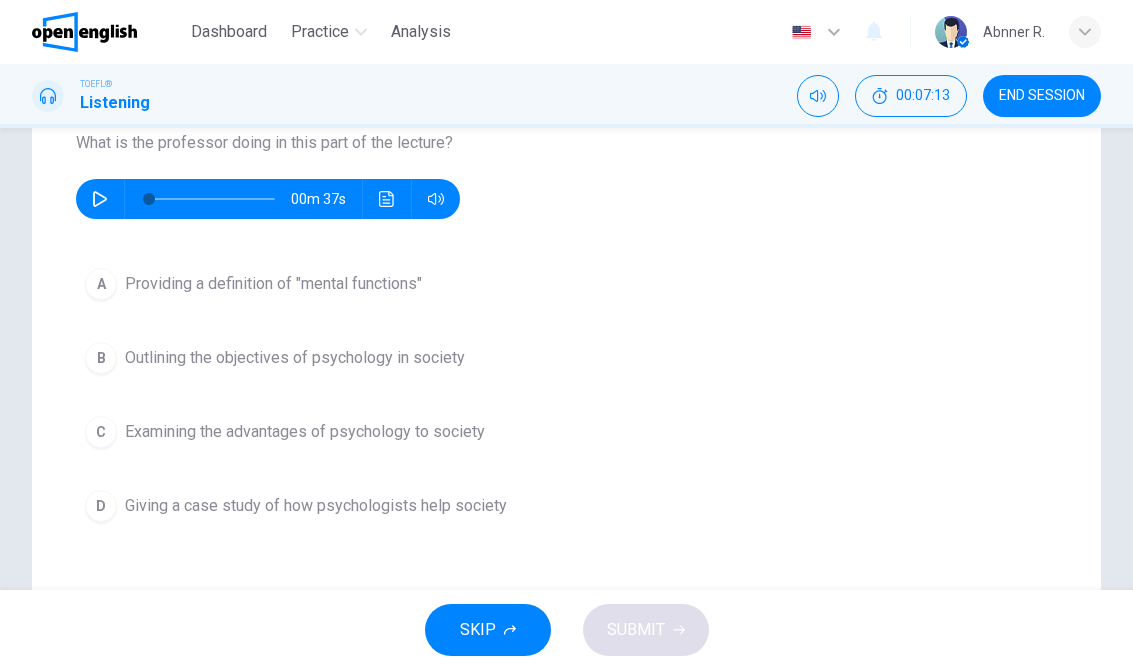 click at bounding box center [100, 199] 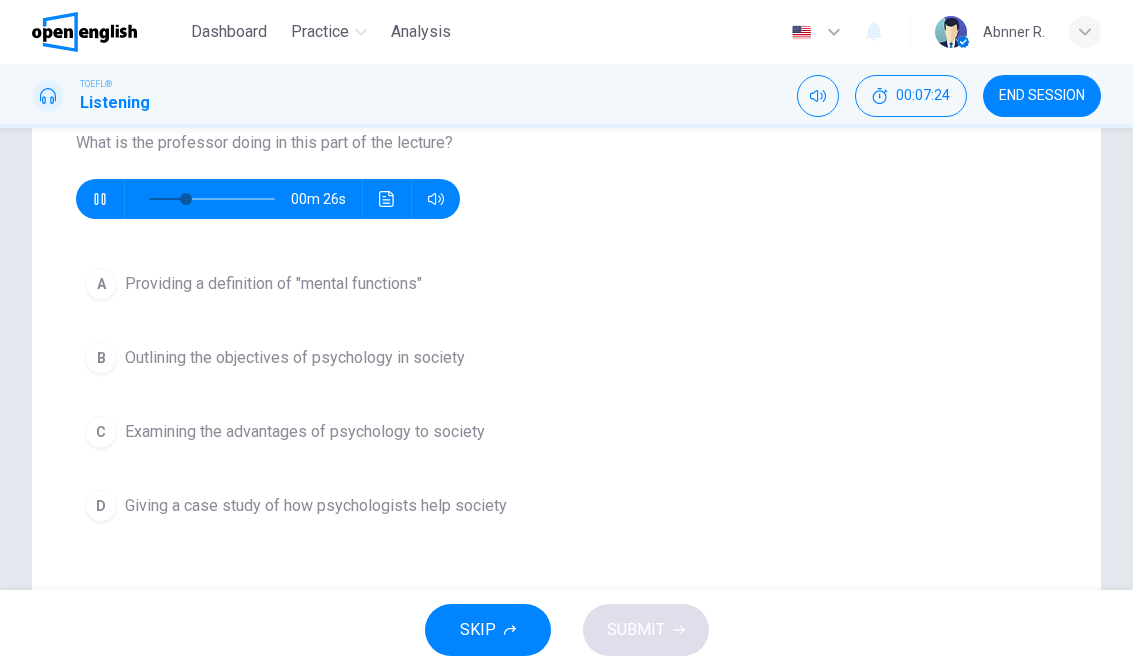 click on "Outlining the objectives of psychology in society" at bounding box center (273, 284) 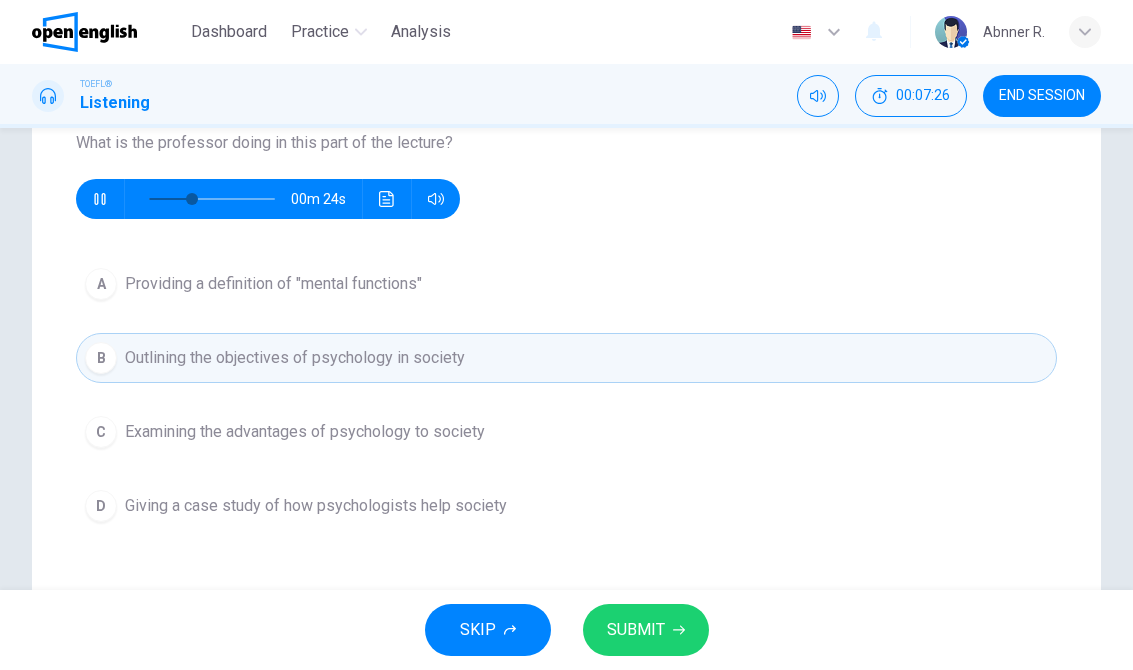 click on "SUBMIT" at bounding box center [636, 630] 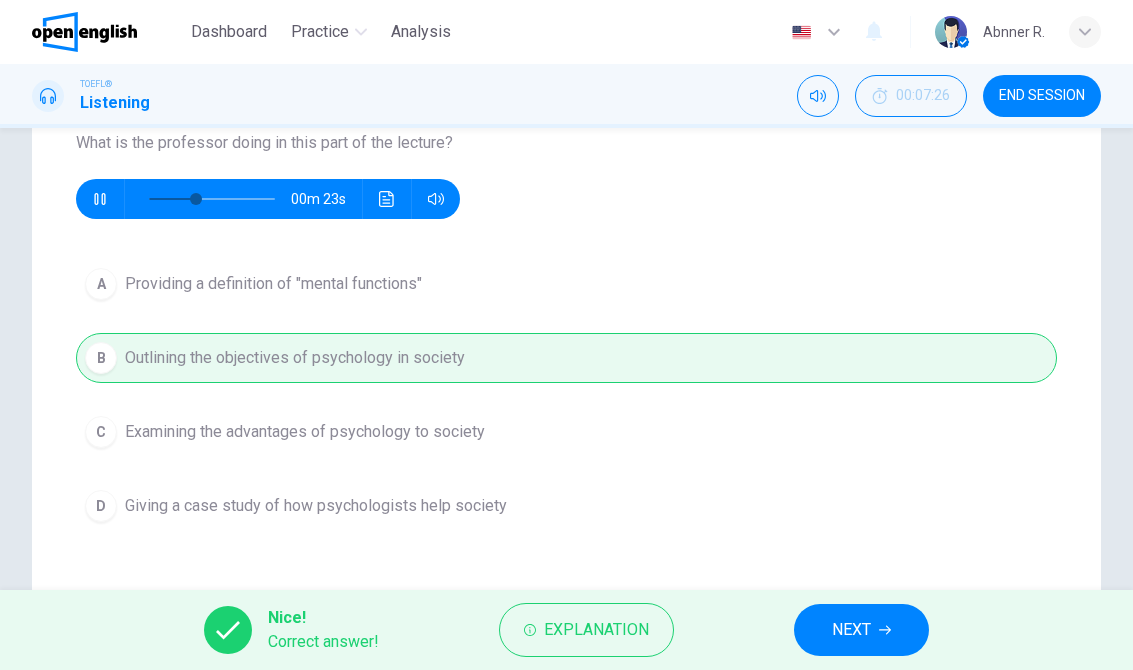 click on "NEXT" at bounding box center [861, 630] 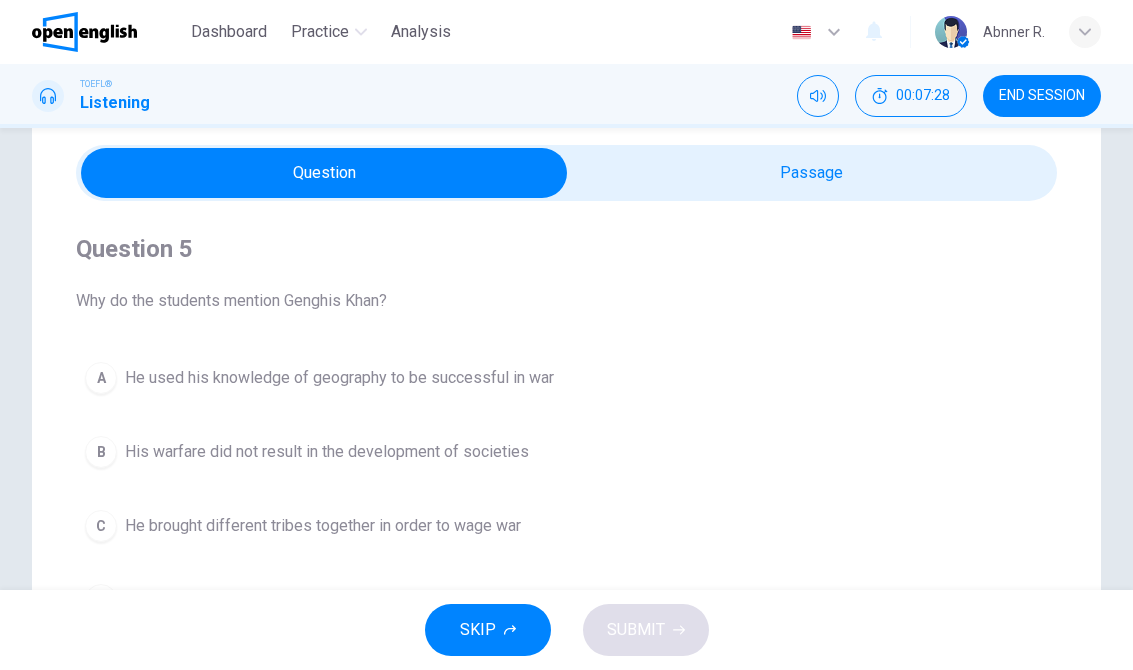 scroll, scrollTop: 66, scrollLeft: 0, axis: vertical 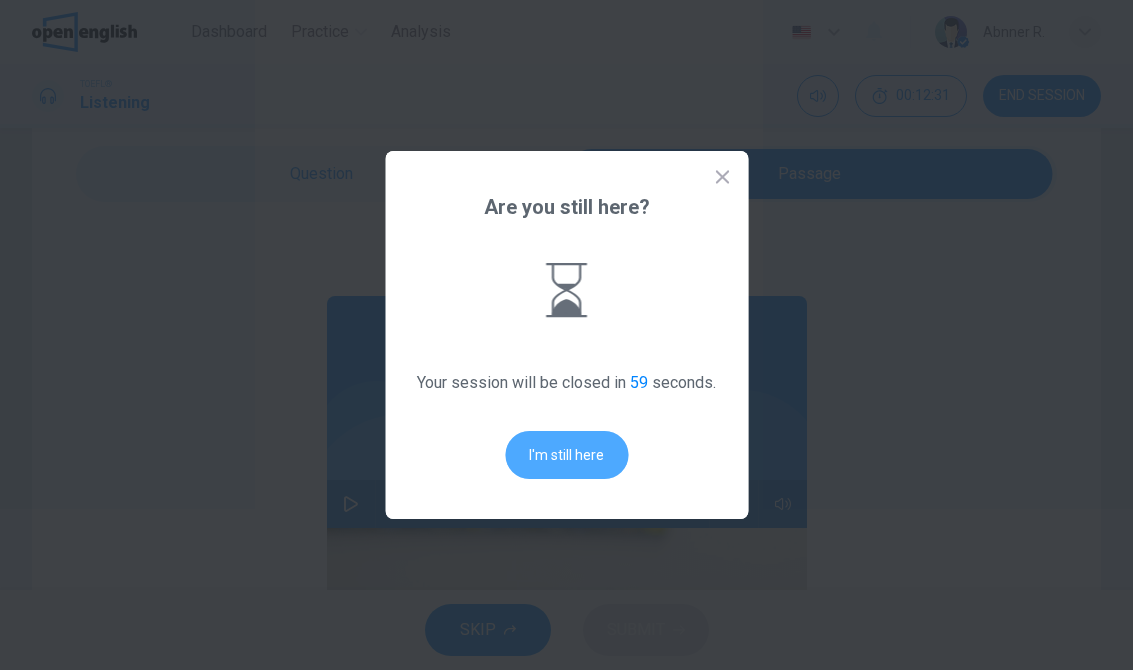 click on "I'm still here" at bounding box center [566, 455] 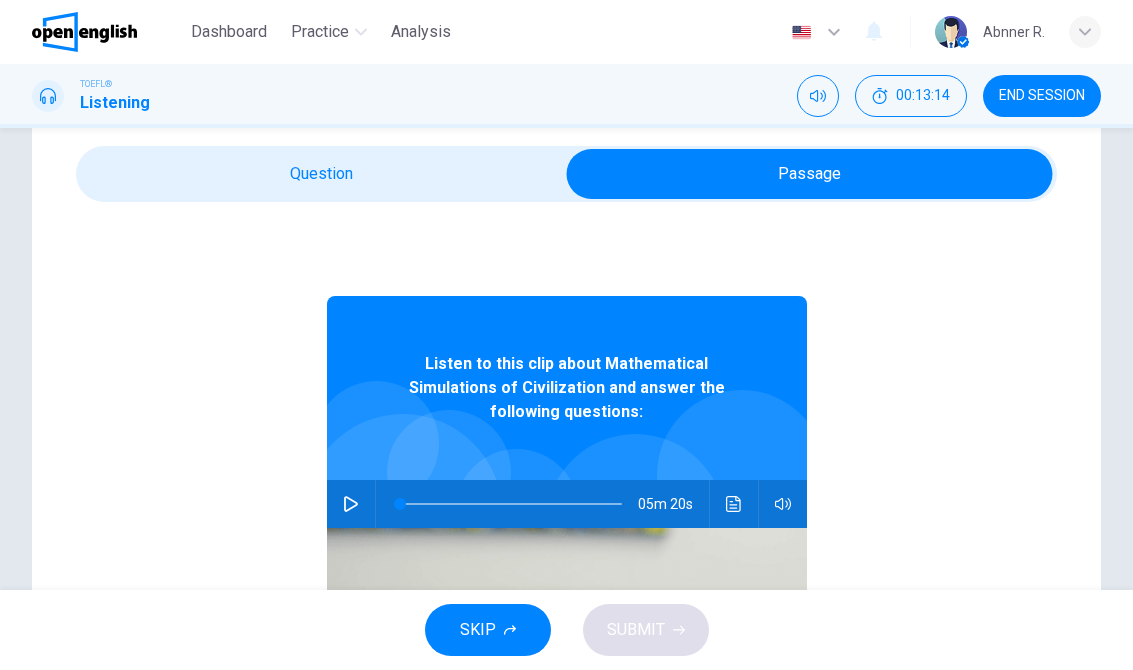 click at bounding box center [351, 504] 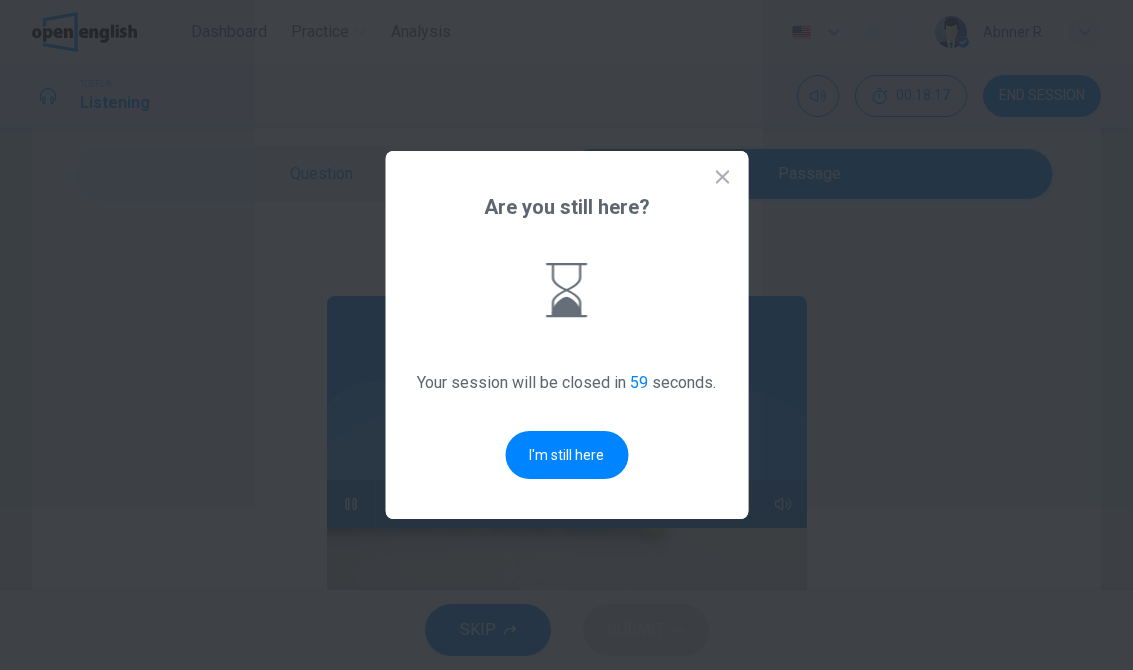 click on "I'm still here" at bounding box center [566, 455] 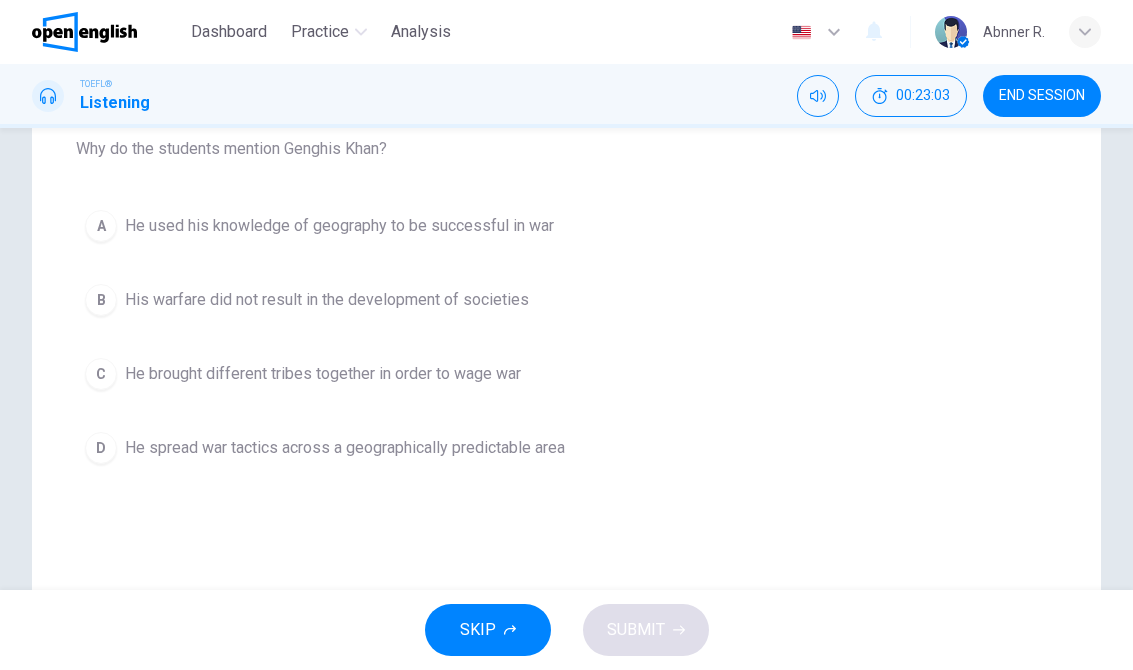 scroll, scrollTop: 220, scrollLeft: 0, axis: vertical 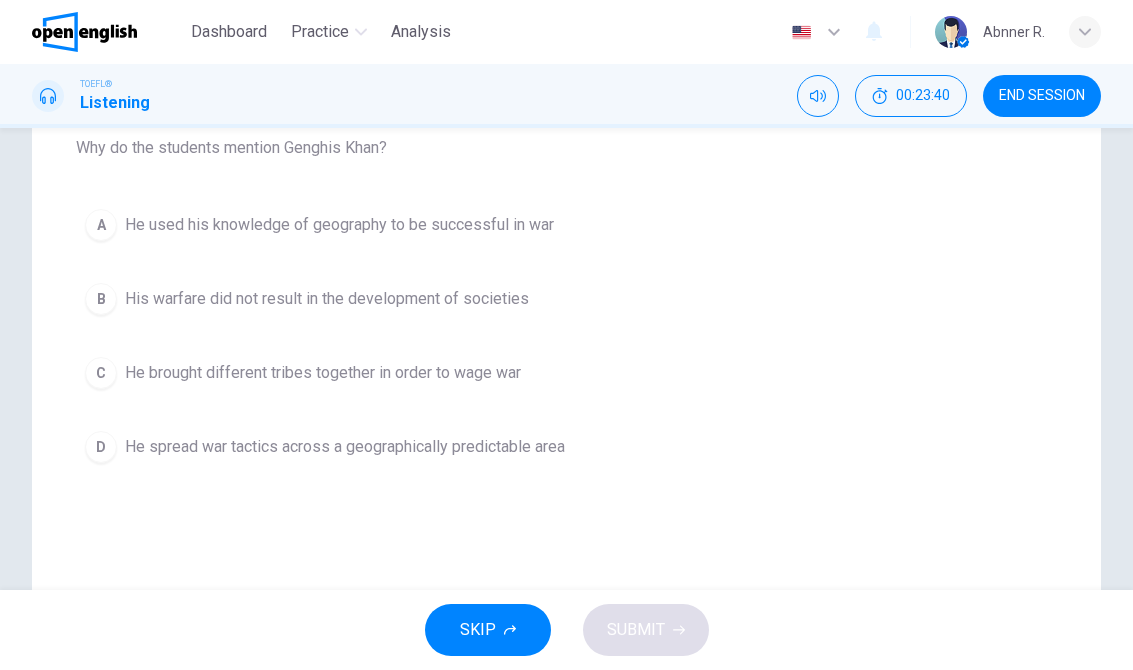 click on "A He used his knowledge of geography to be successful in war" at bounding box center (566, 225) 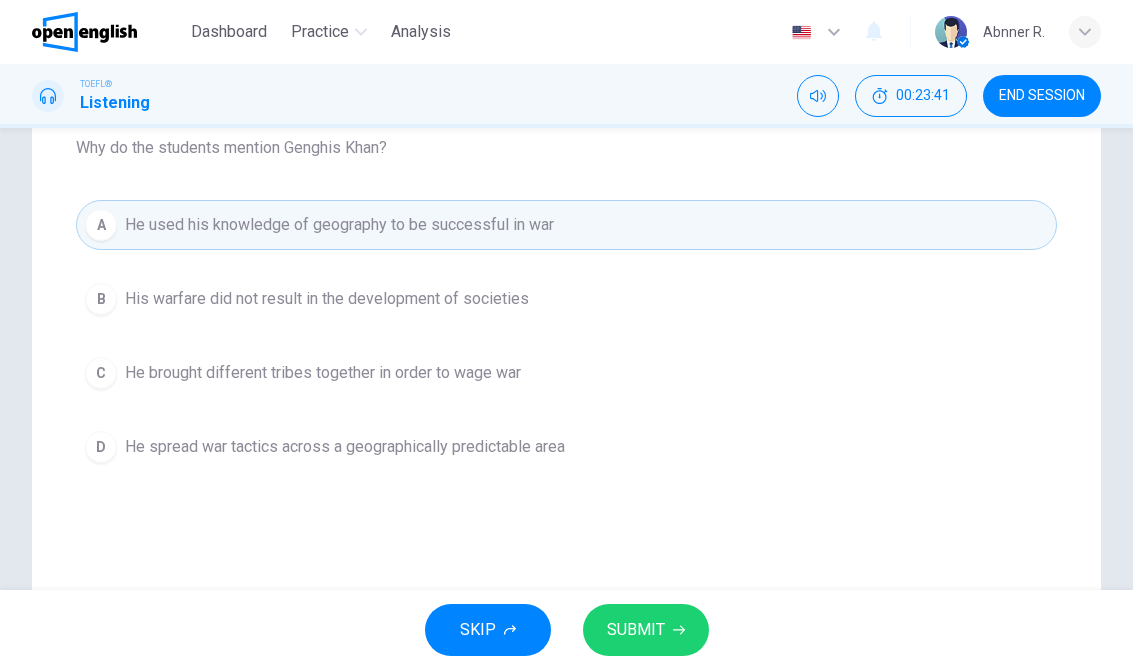 click on "SUBMIT" at bounding box center [636, 630] 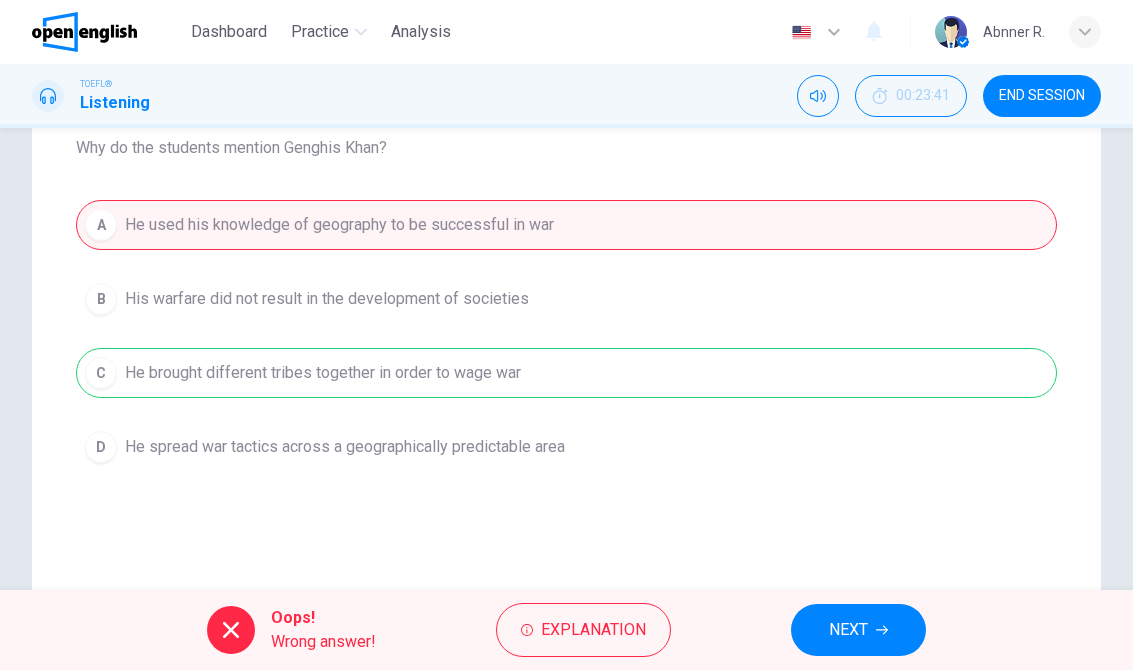 click on "NEXT" at bounding box center (858, 630) 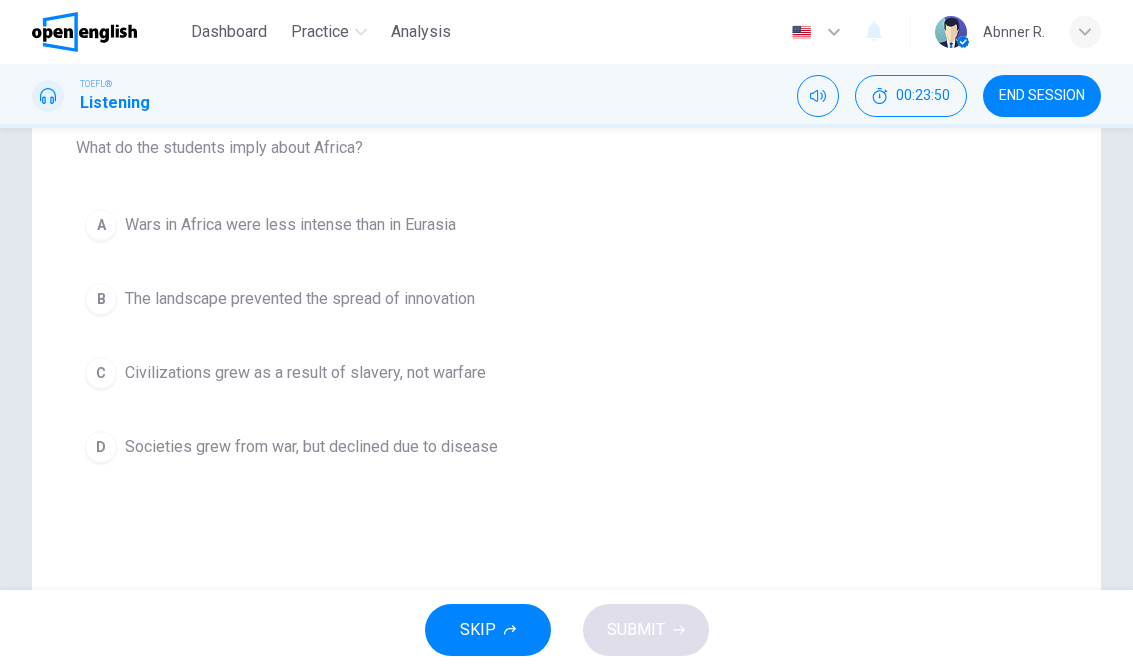 click on "C Civilizations grew as a result of slavery, not warfare" at bounding box center [566, 373] 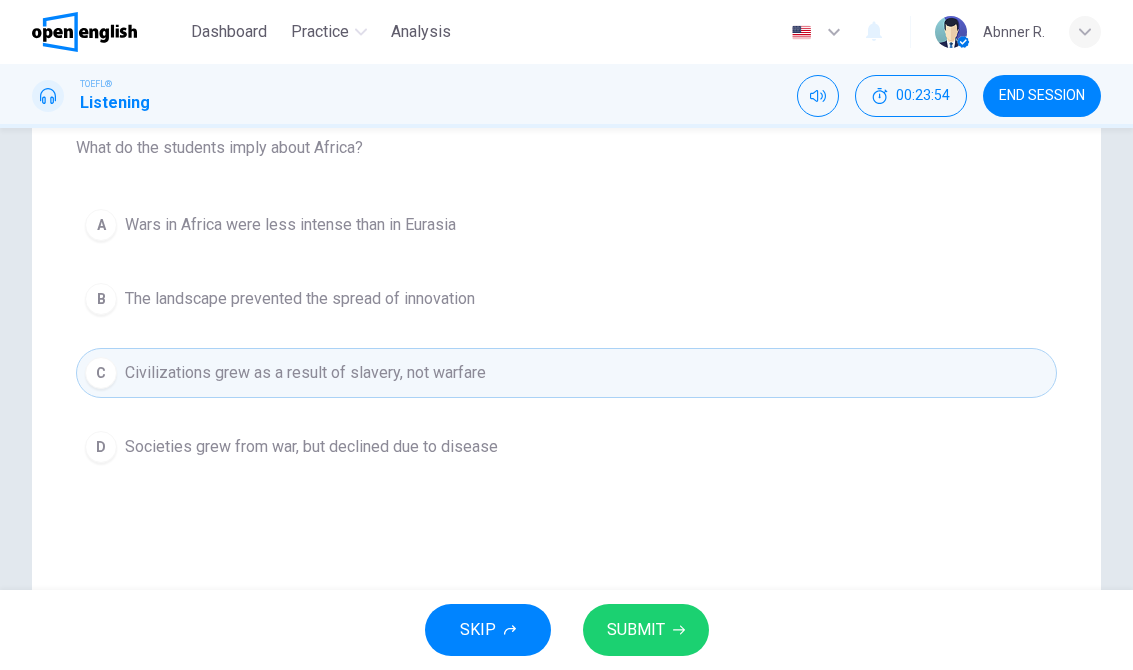 click on "SUBMIT" at bounding box center [646, 630] 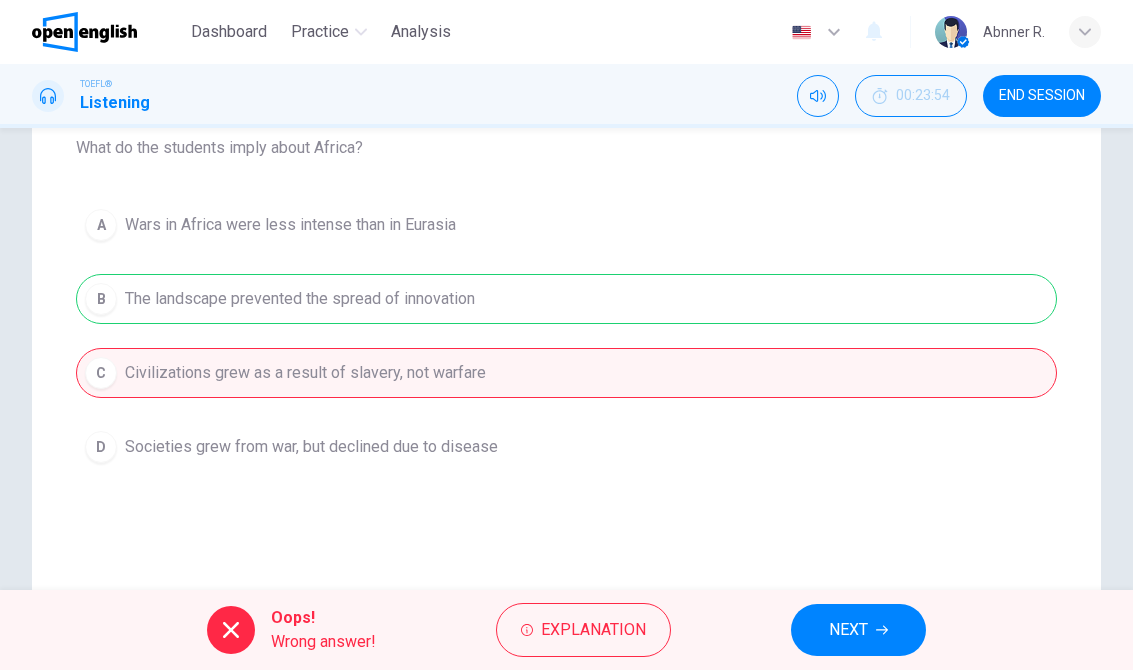 click on "NEXT" at bounding box center (858, 630) 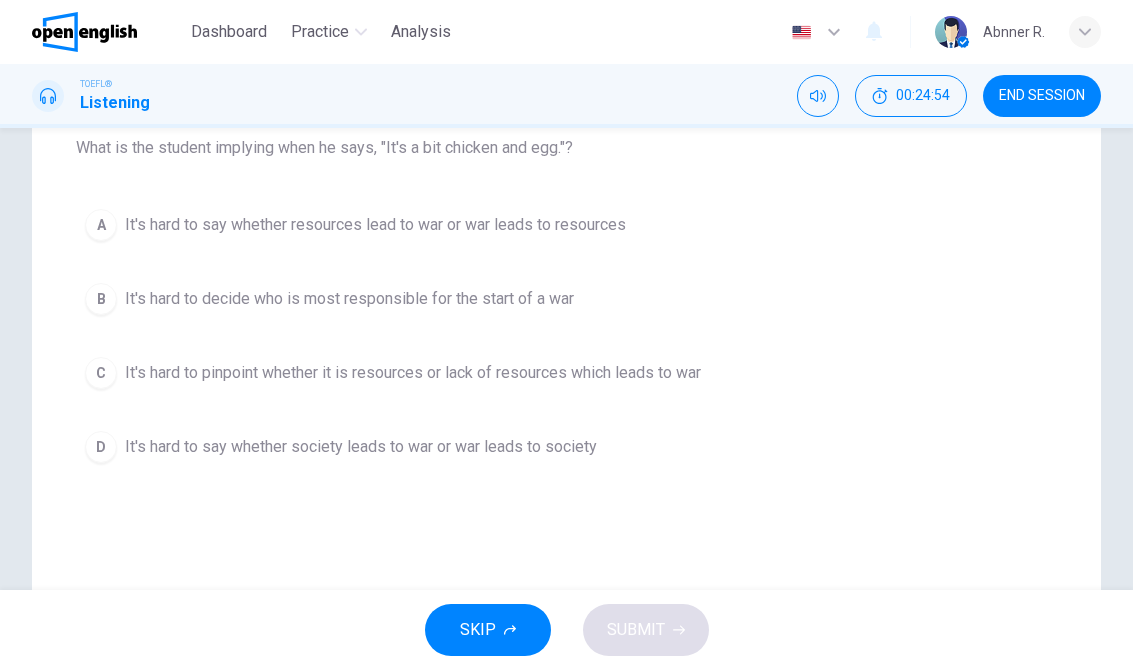 click on "It's hard to say whether resources lead to war or war leads to resources" at bounding box center (375, 225) 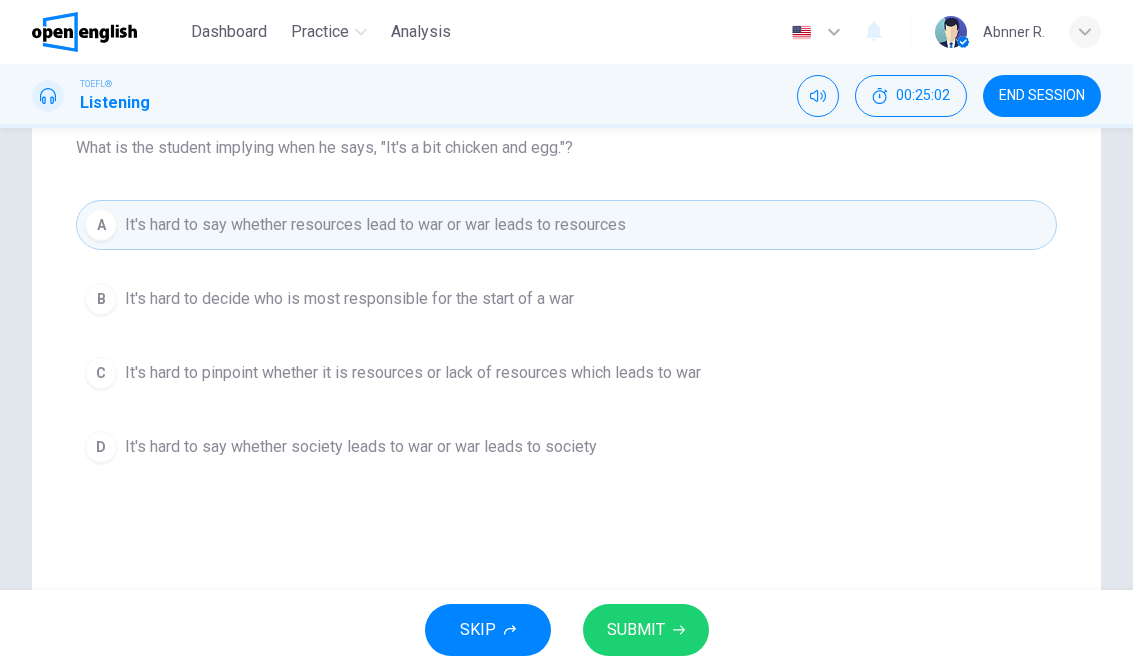 click on "SUBMIT" at bounding box center [636, 630] 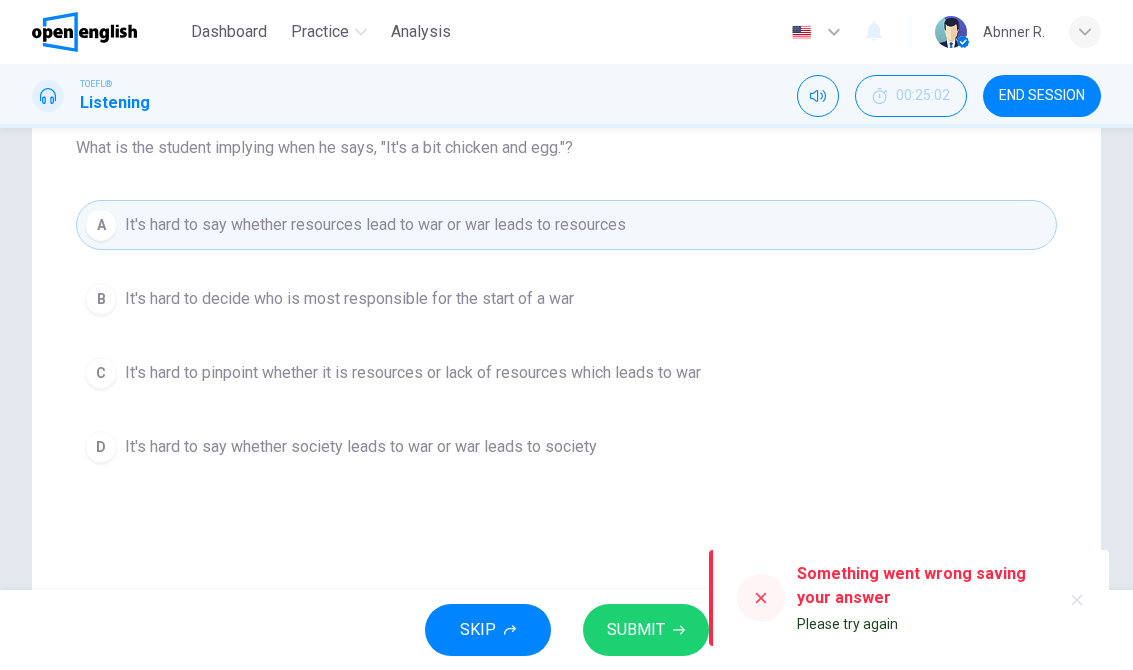 click on "SUBMIT" at bounding box center (646, 630) 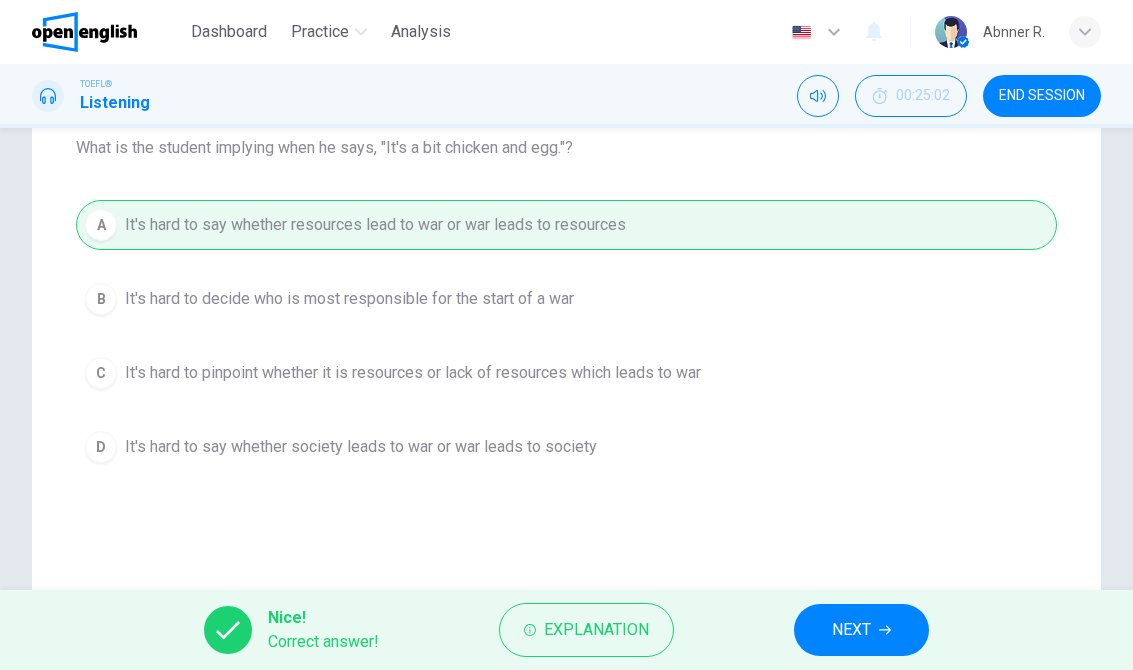 click on "NEXT" at bounding box center [851, 630] 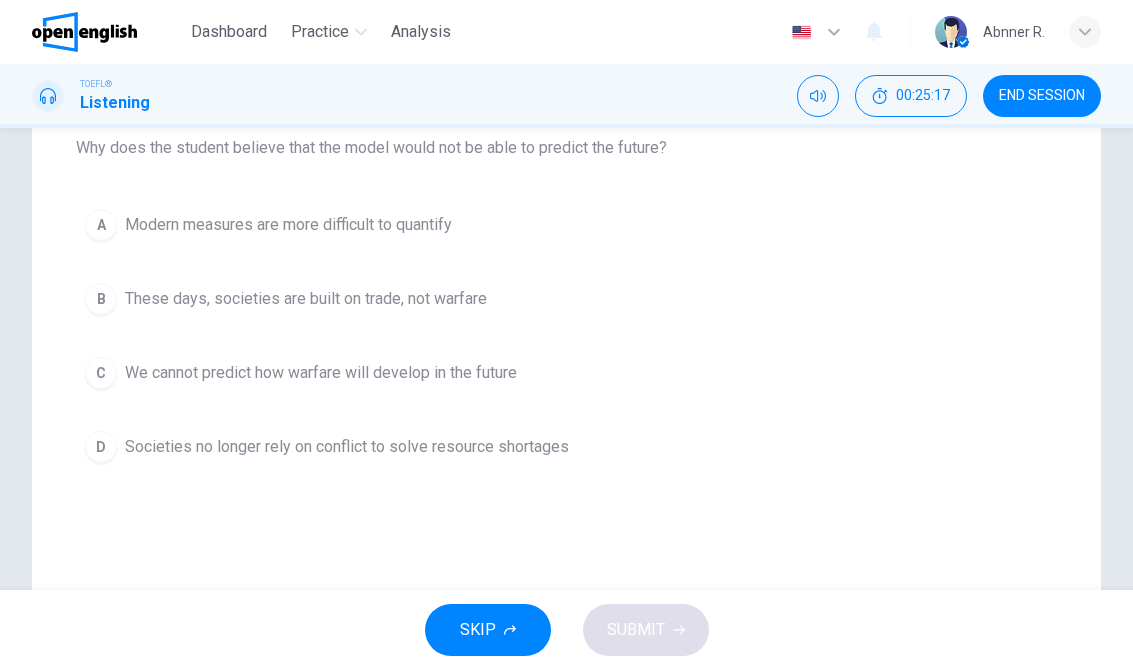 click on "Modern measures are more difficult to quantify" at bounding box center [288, 225] 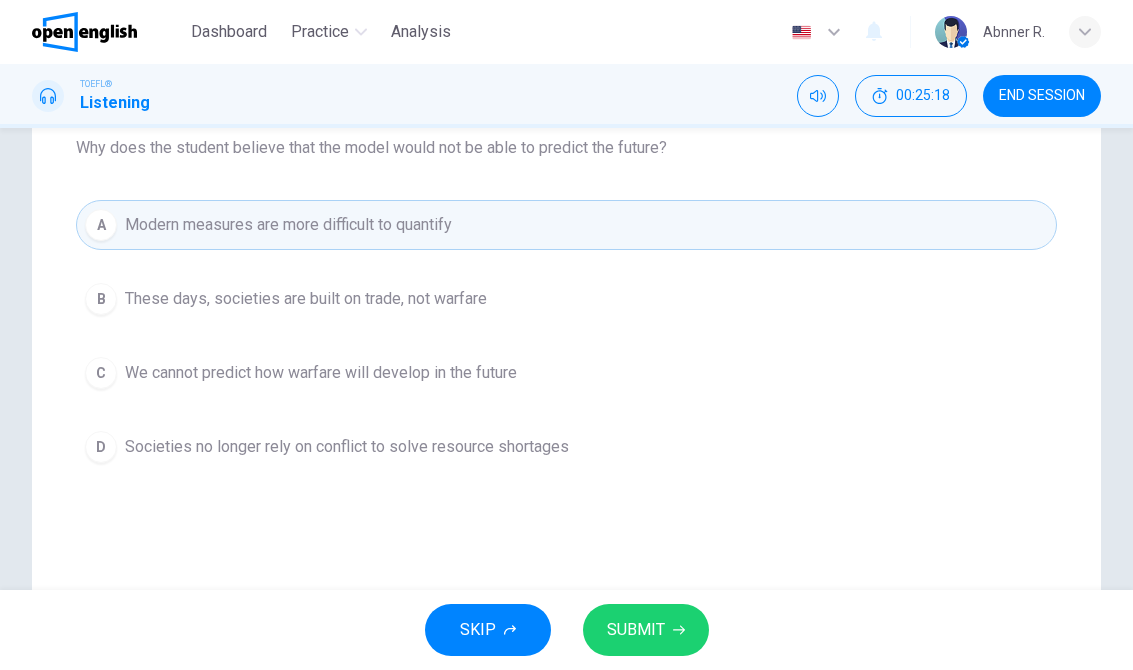 click on "SUBMIT" at bounding box center [636, 630] 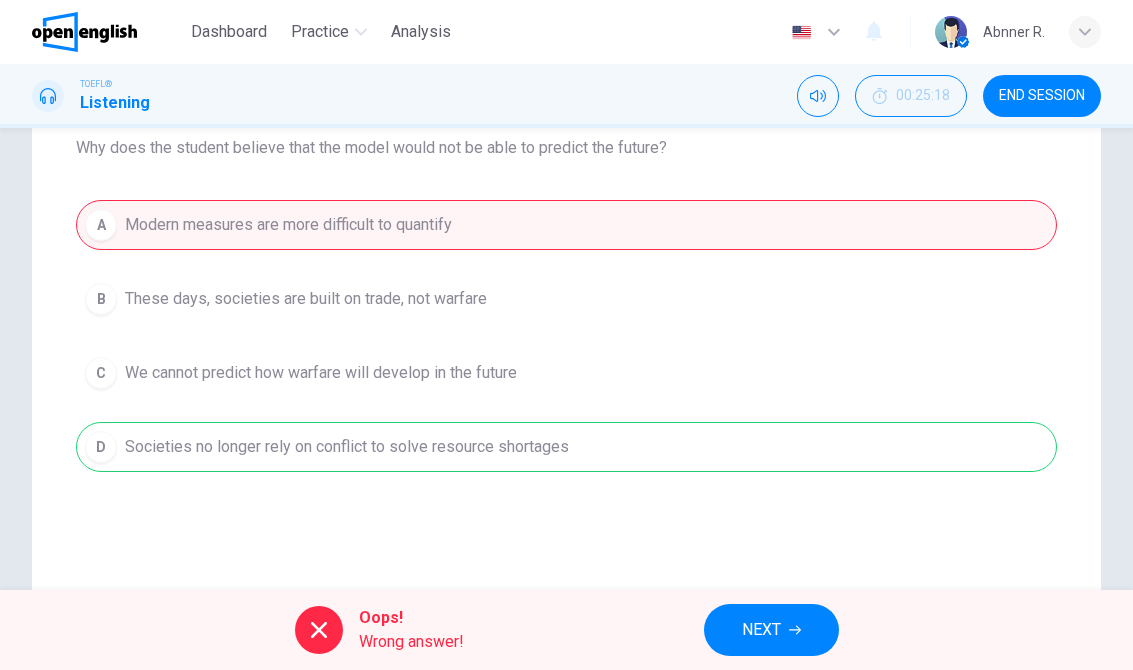 click on "NEXT" at bounding box center (771, 630) 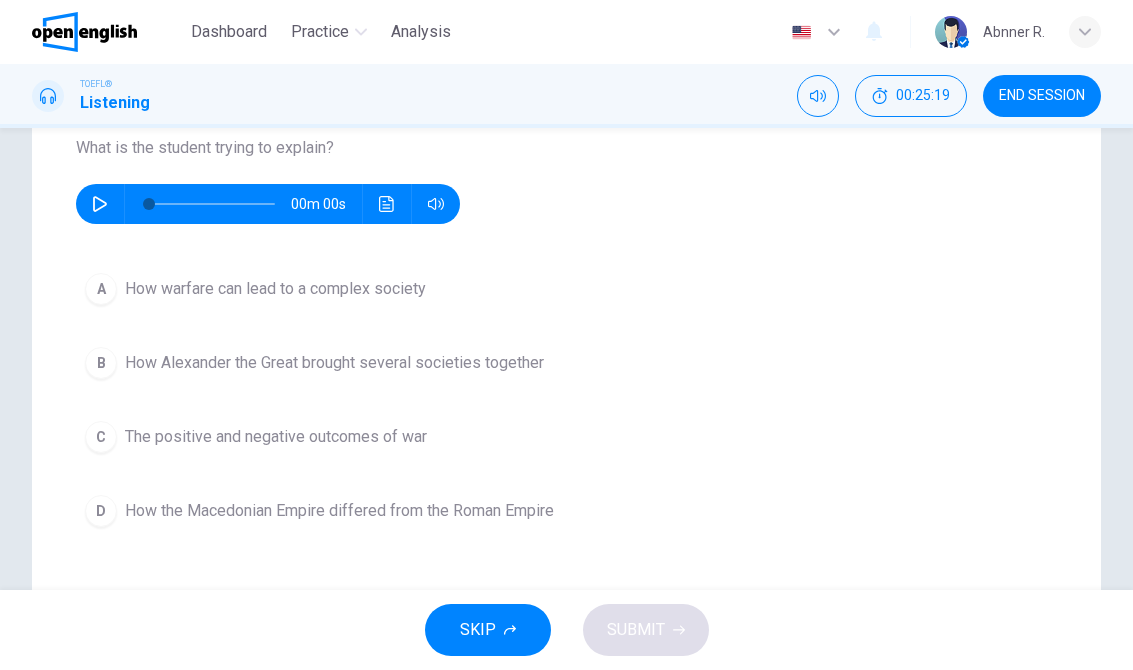 click on "Question 9 What is the student trying to explain? 00m 00s" at bounding box center (566, 152) 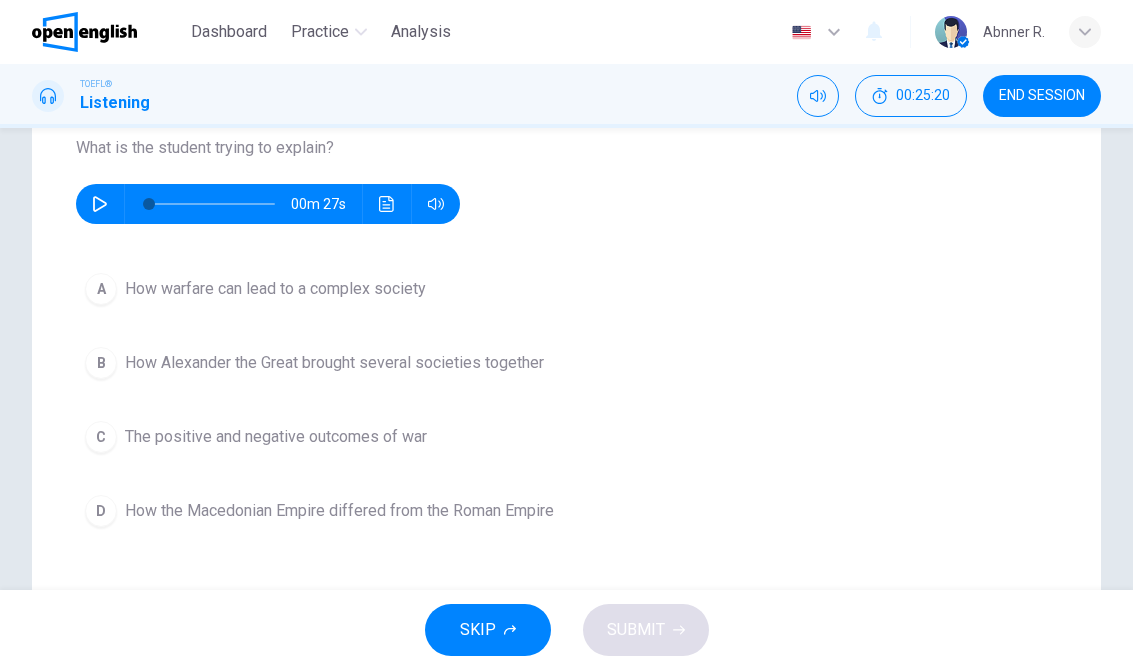click at bounding box center (100, 204) 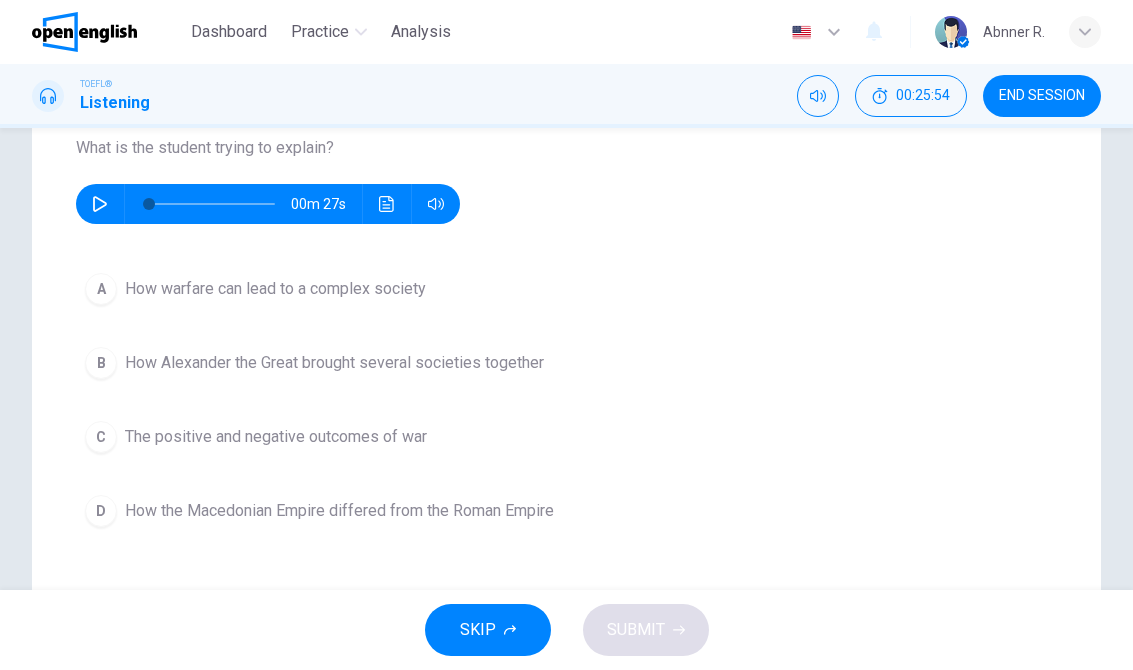 click at bounding box center (100, 204) 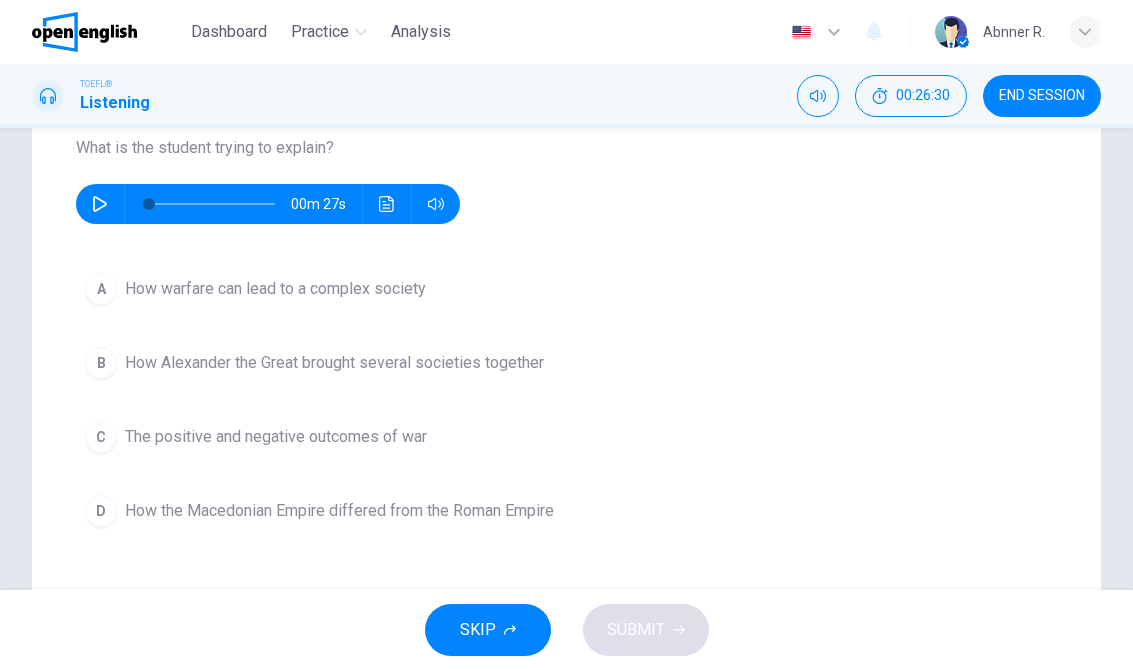 click on "A How warfare can lead to a complex society" at bounding box center [566, 289] 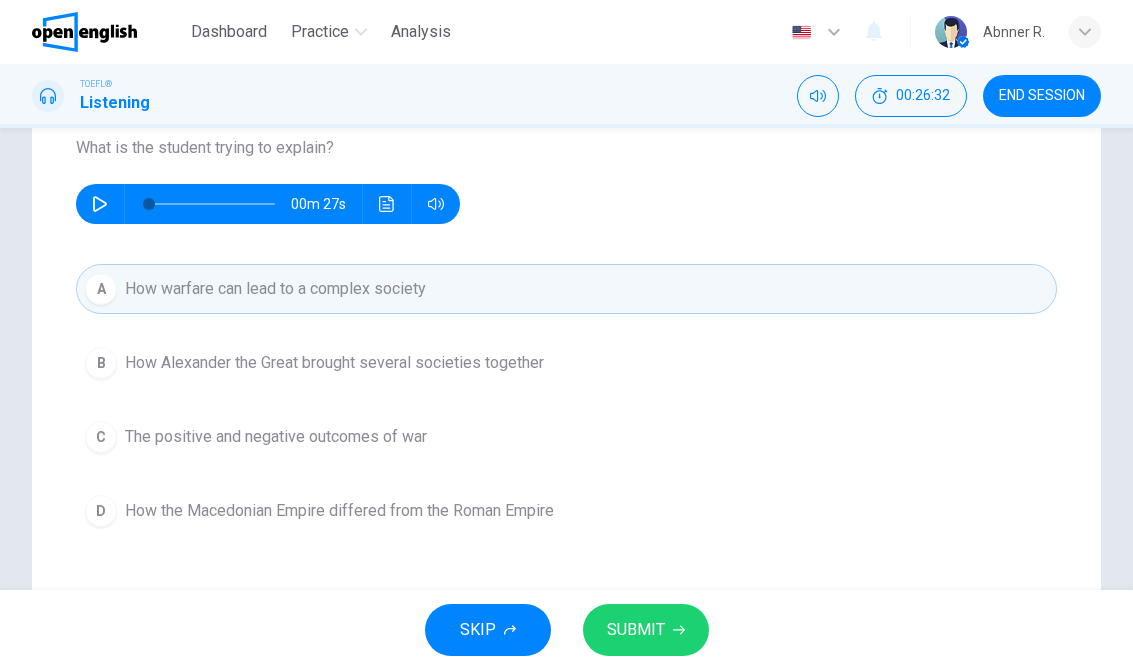 click on "SUBMIT" at bounding box center (636, 630) 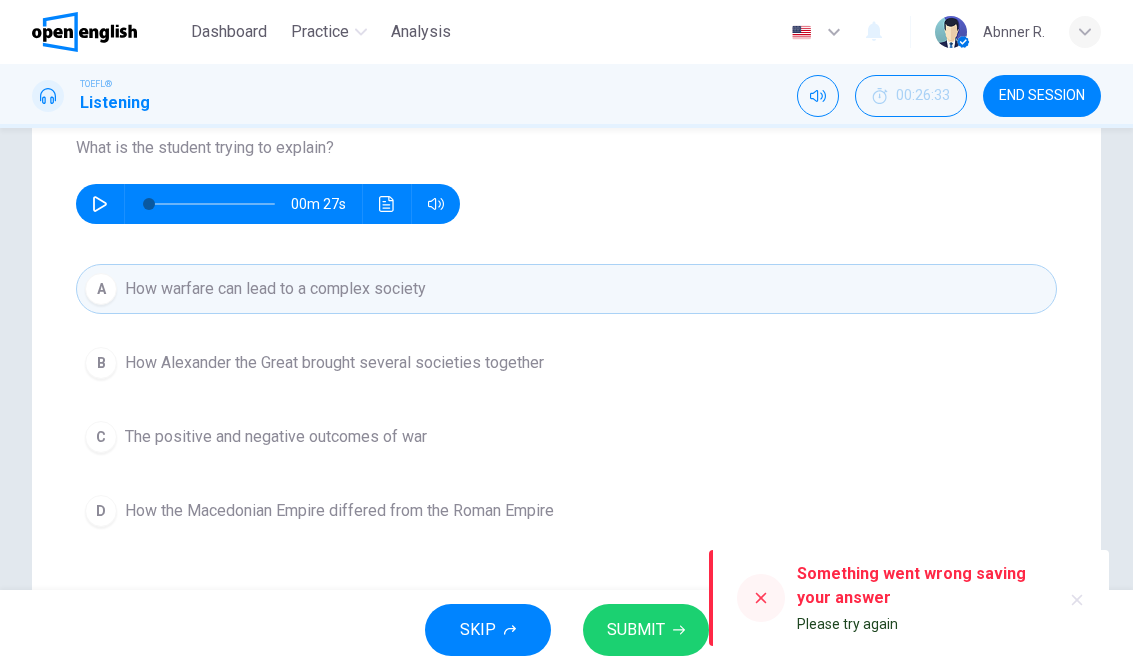 click on "SUBMIT" at bounding box center [646, 630] 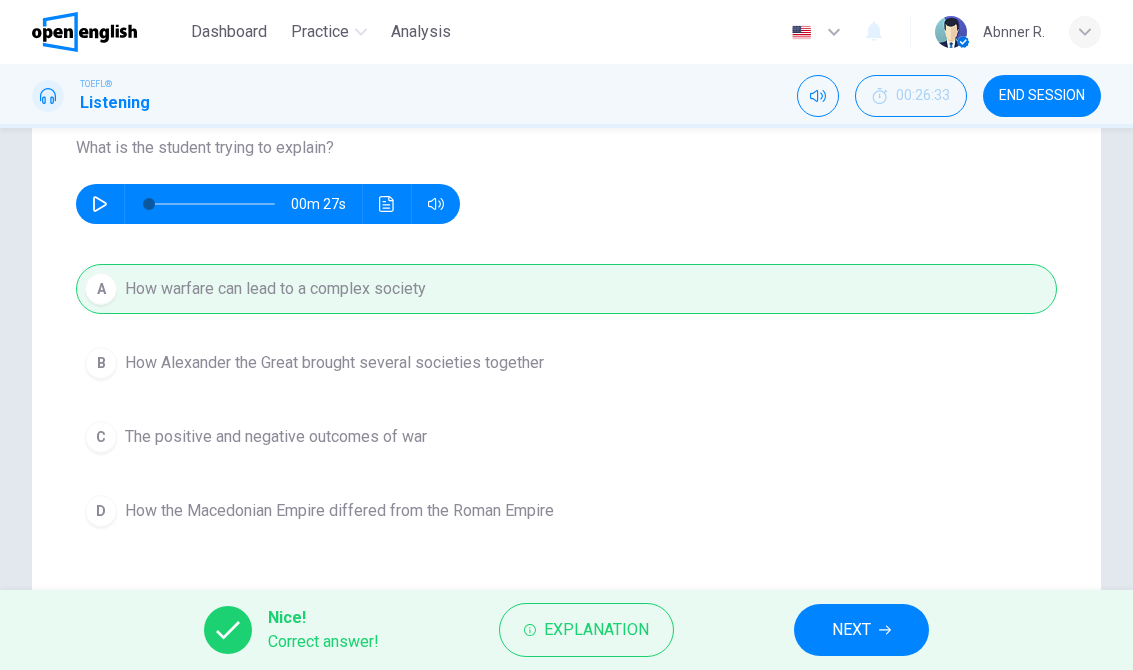 click on "NEXT" at bounding box center (861, 630) 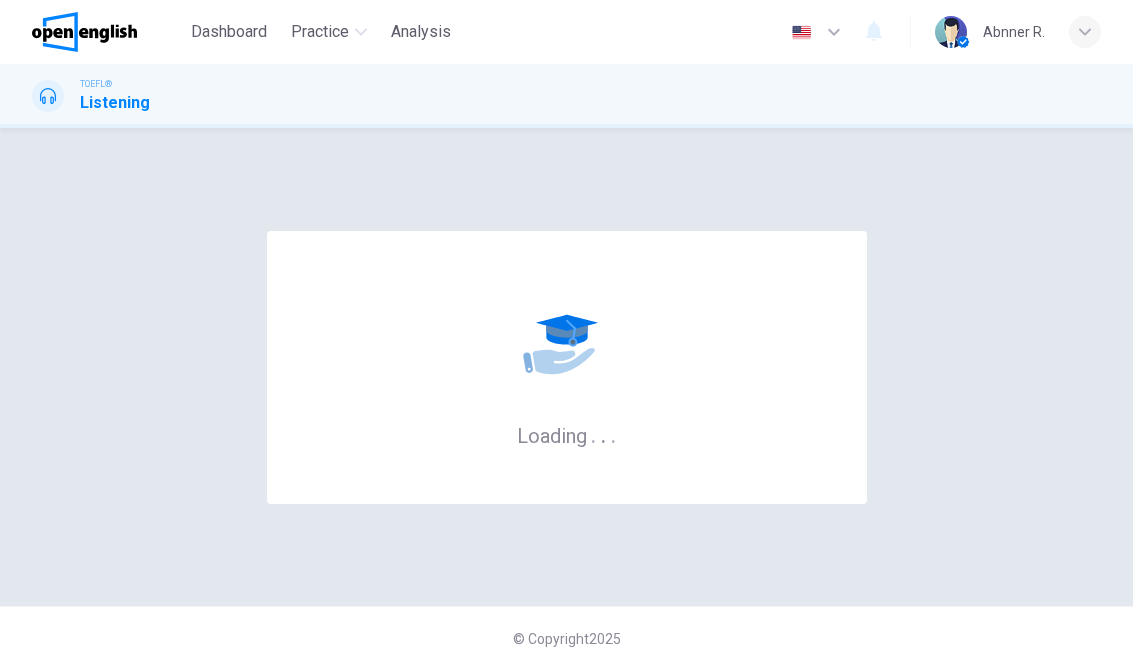 scroll, scrollTop: 0, scrollLeft: 0, axis: both 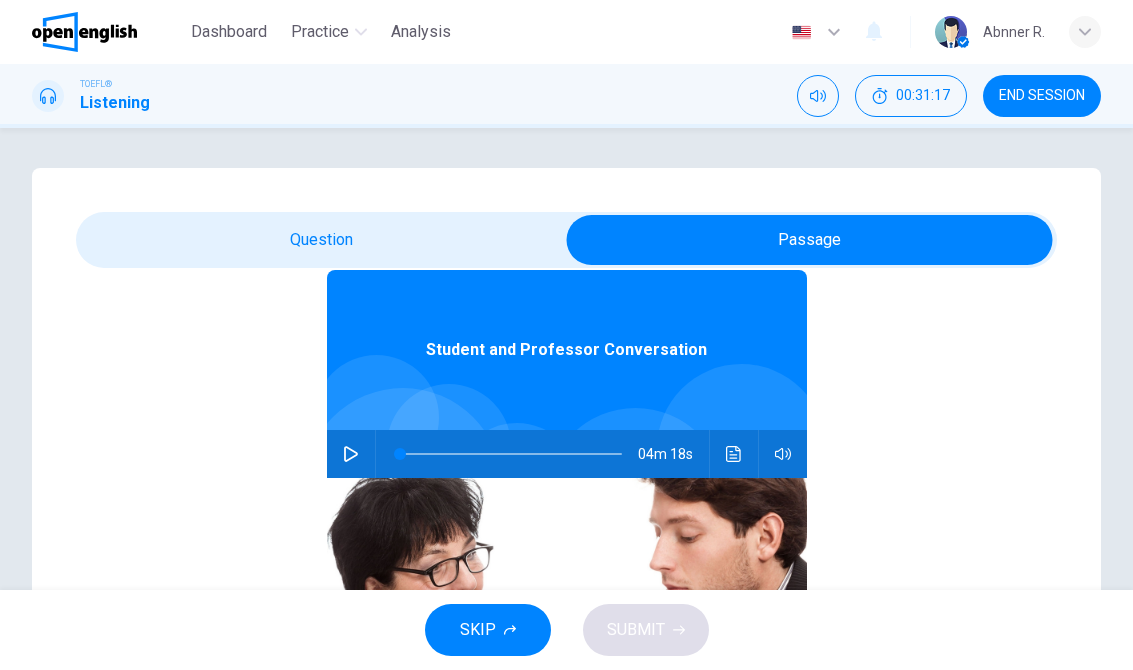 click at bounding box center (351, 454) 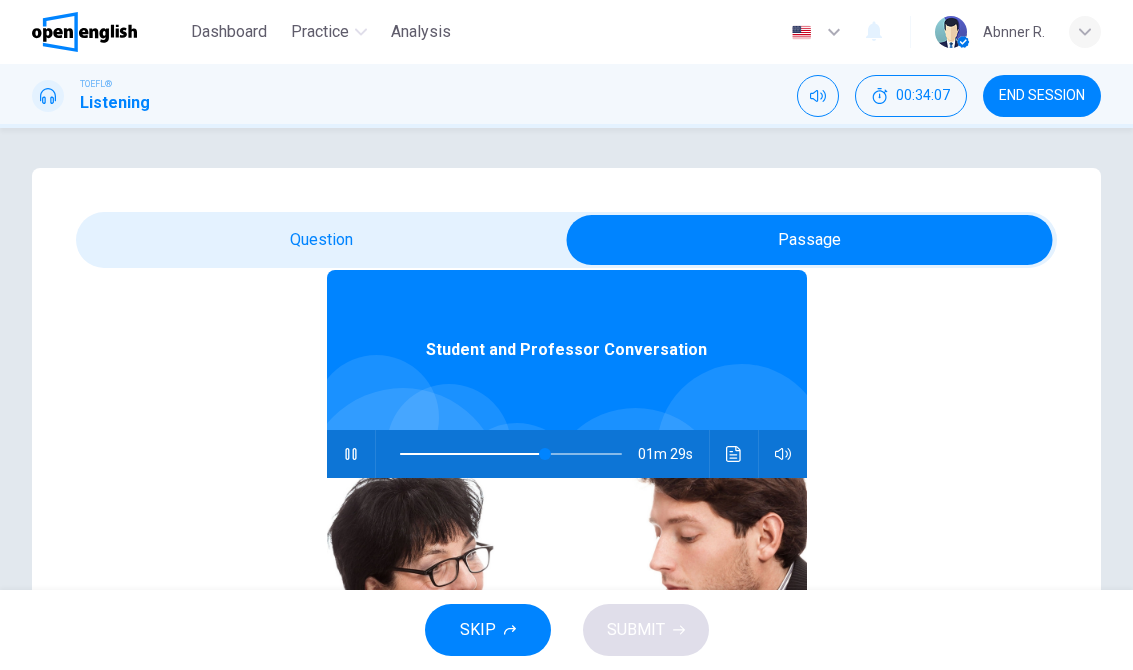 click at bounding box center (351, 454) 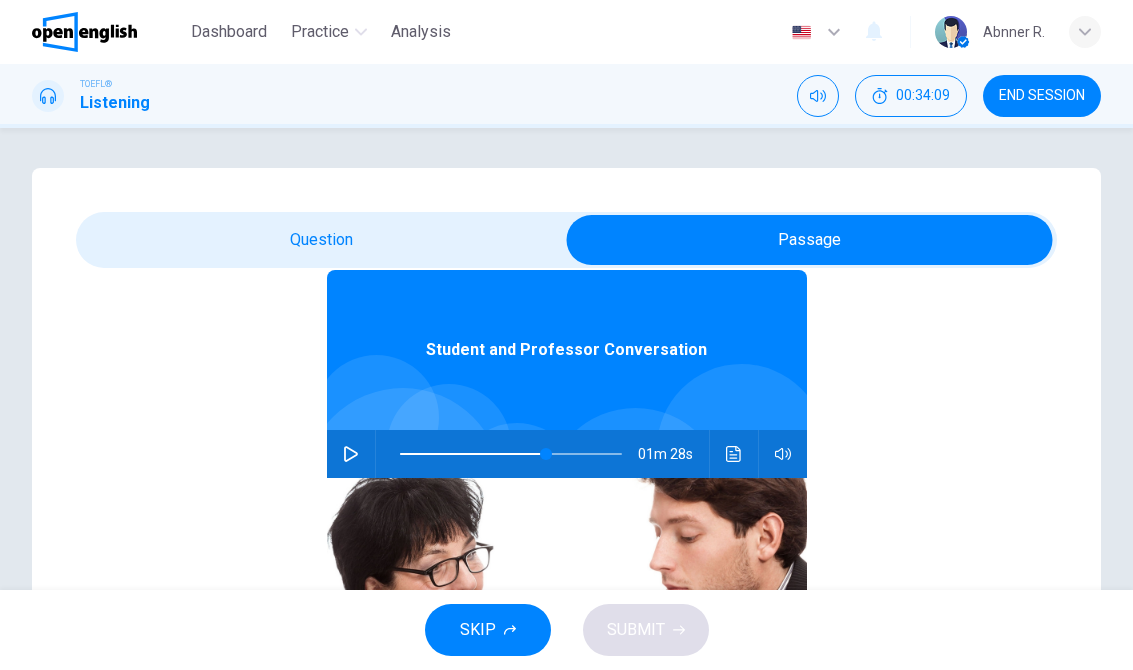 click at bounding box center (351, 454) 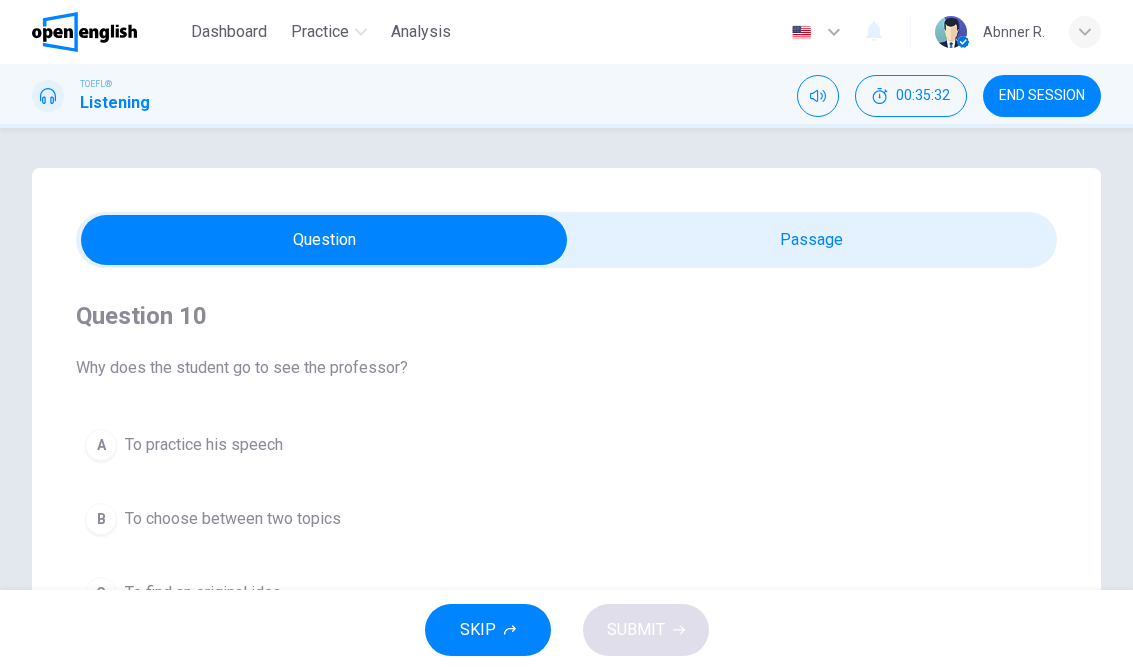 scroll, scrollTop: 0, scrollLeft: 0, axis: both 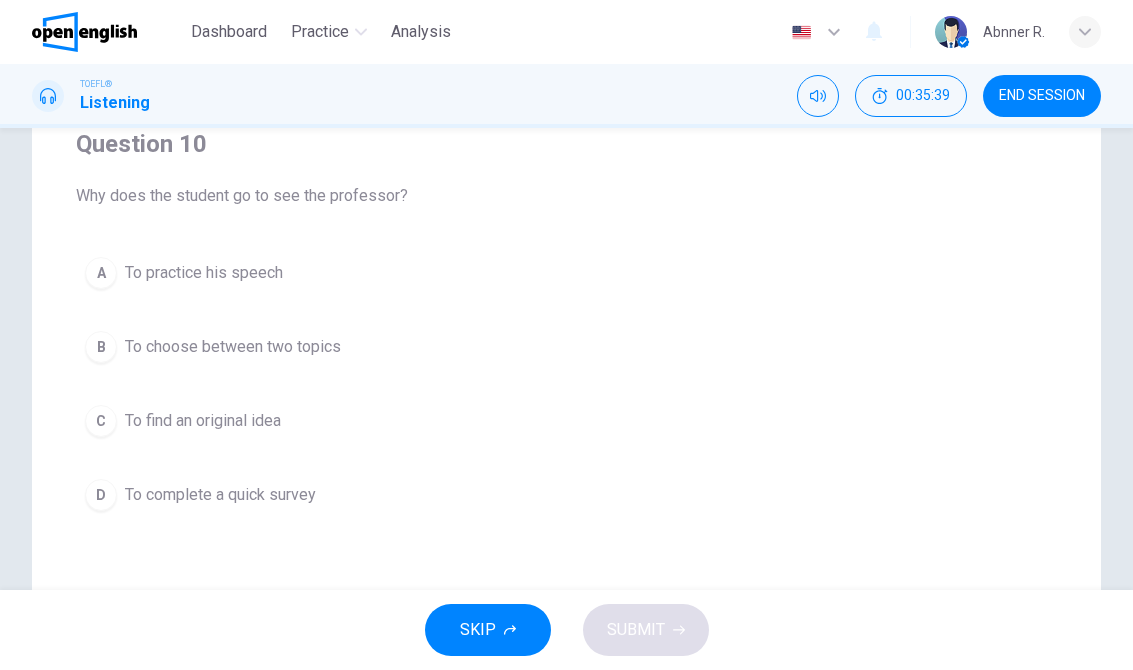 click on "To choose between two topics" at bounding box center (204, 273) 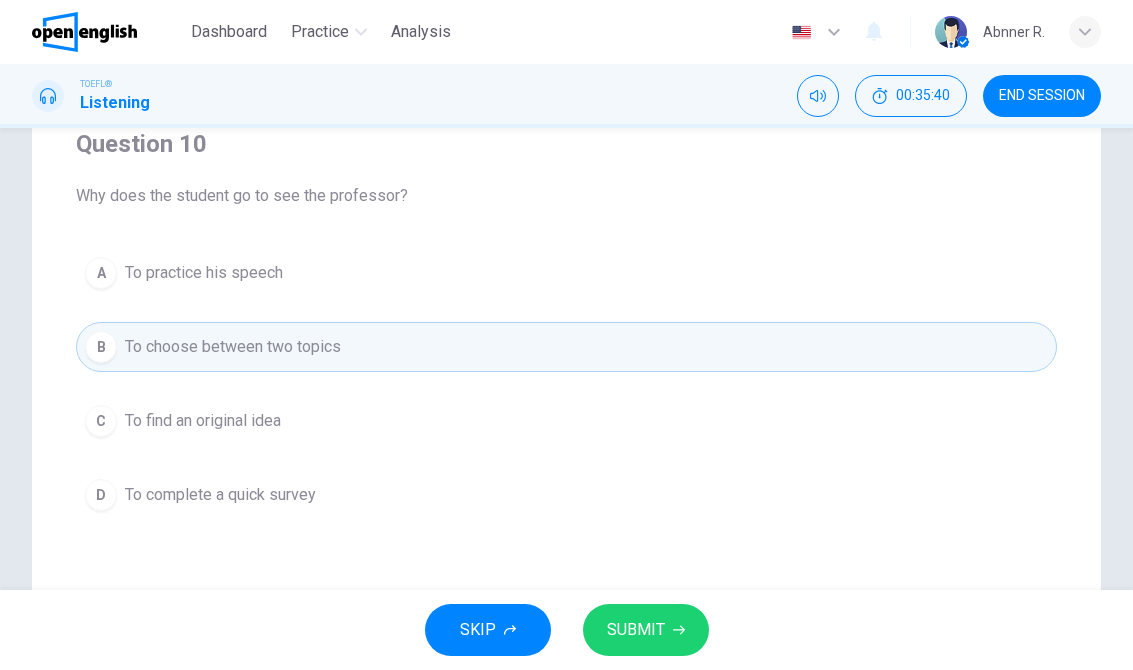 click on "SUBMIT" at bounding box center (646, 630) 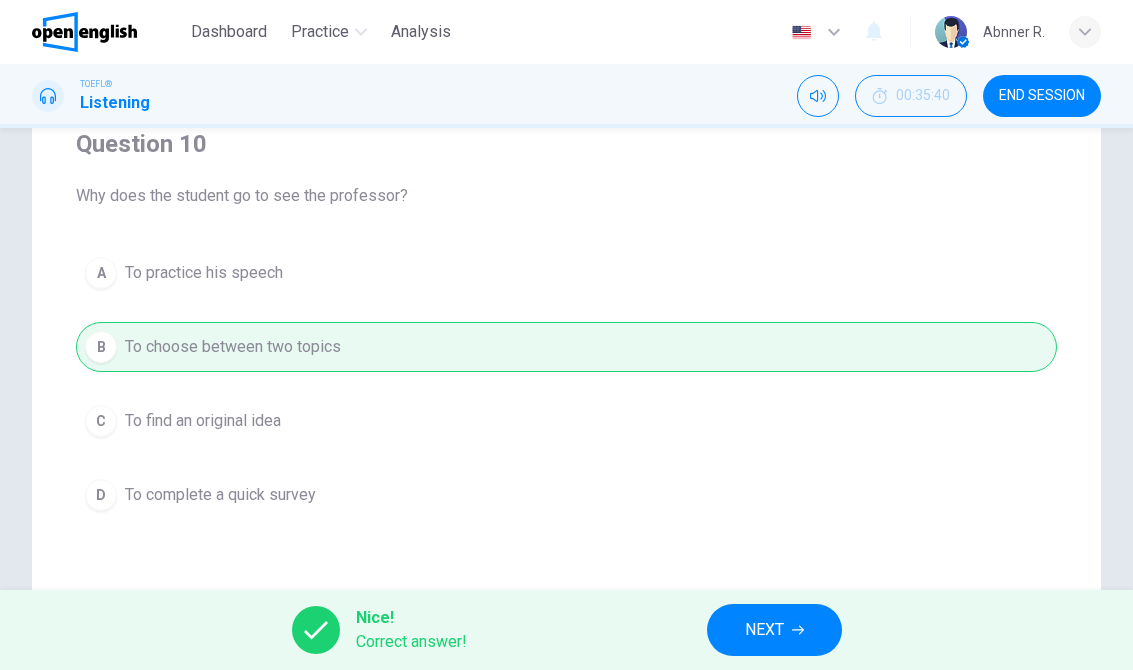 click on "NEXT" at bounding box center [774, 630] 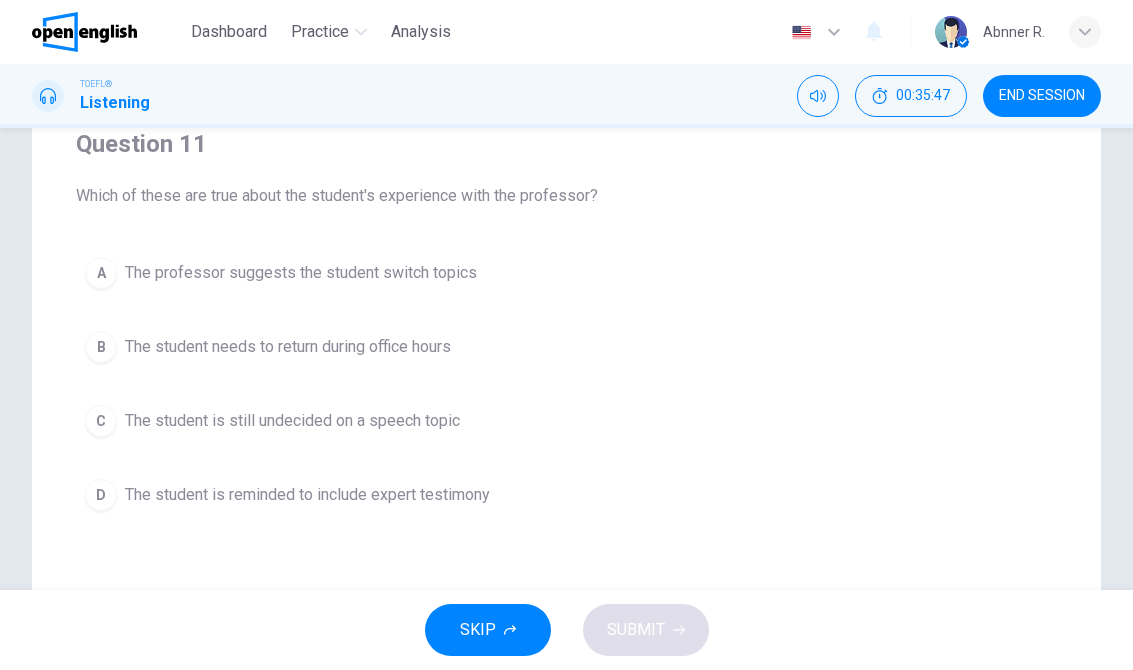 click on "The student is still undecided on a speech topic" at bounding box center (301, 273) 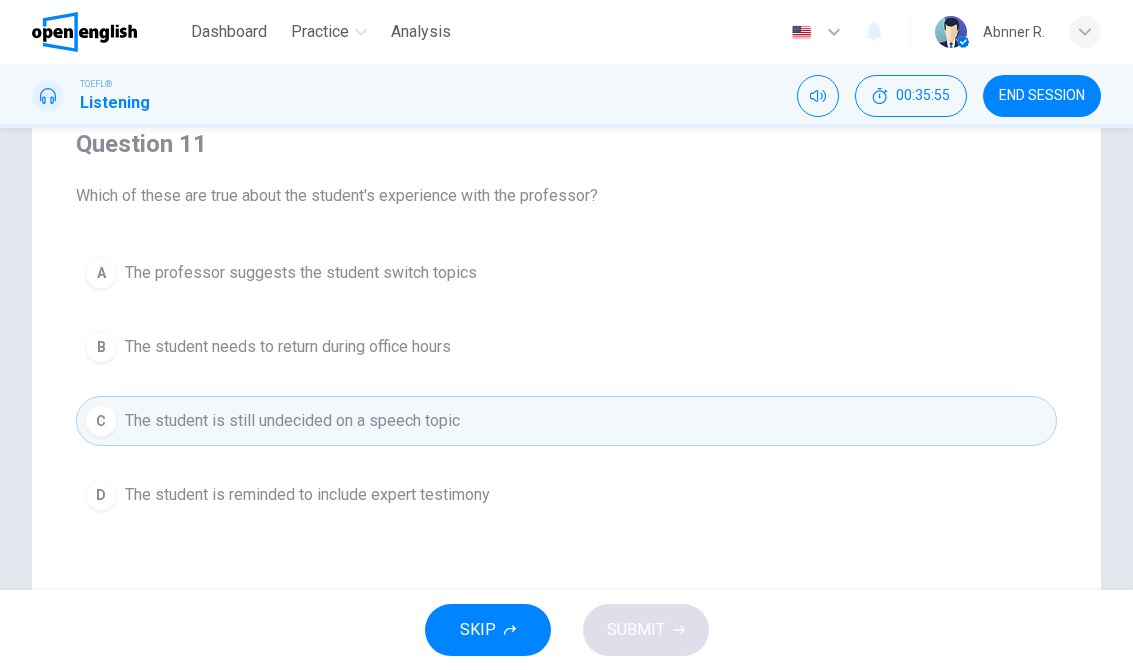 click on "D The student is reminded to include expert testimony" at bounding box center [566, 495] 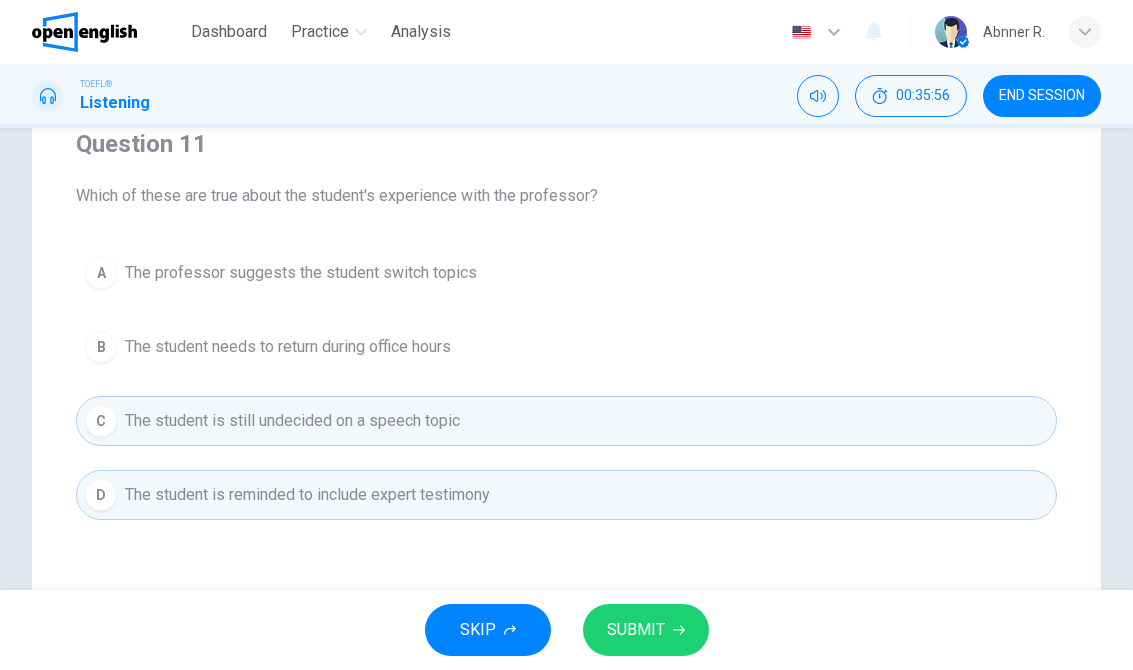 click on "SUBMIT" at bounding box center (636, 630) 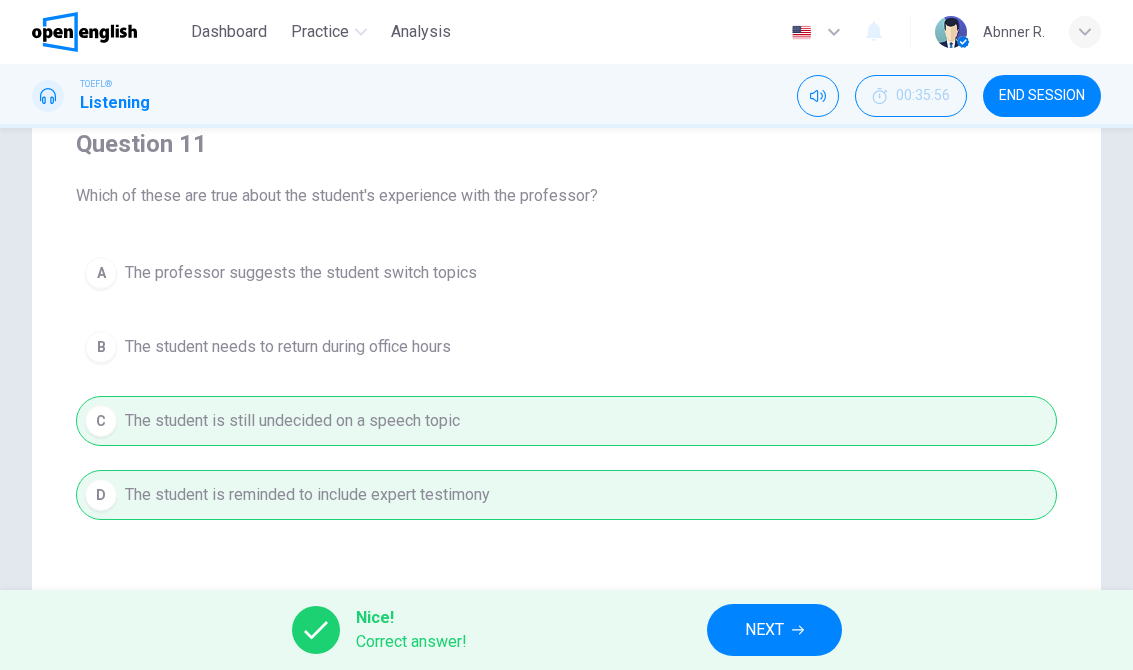 click on "NEXT" at bounding box center (764, 630) 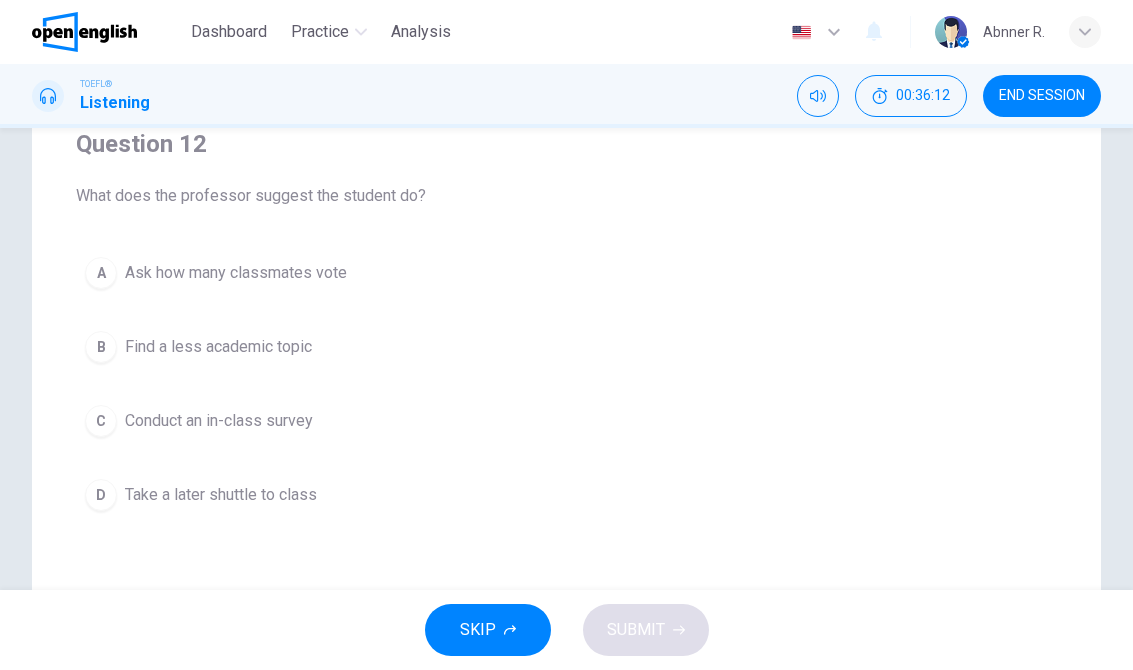 click on "Conduct an in-class survey" at bounding box center (236, 273) 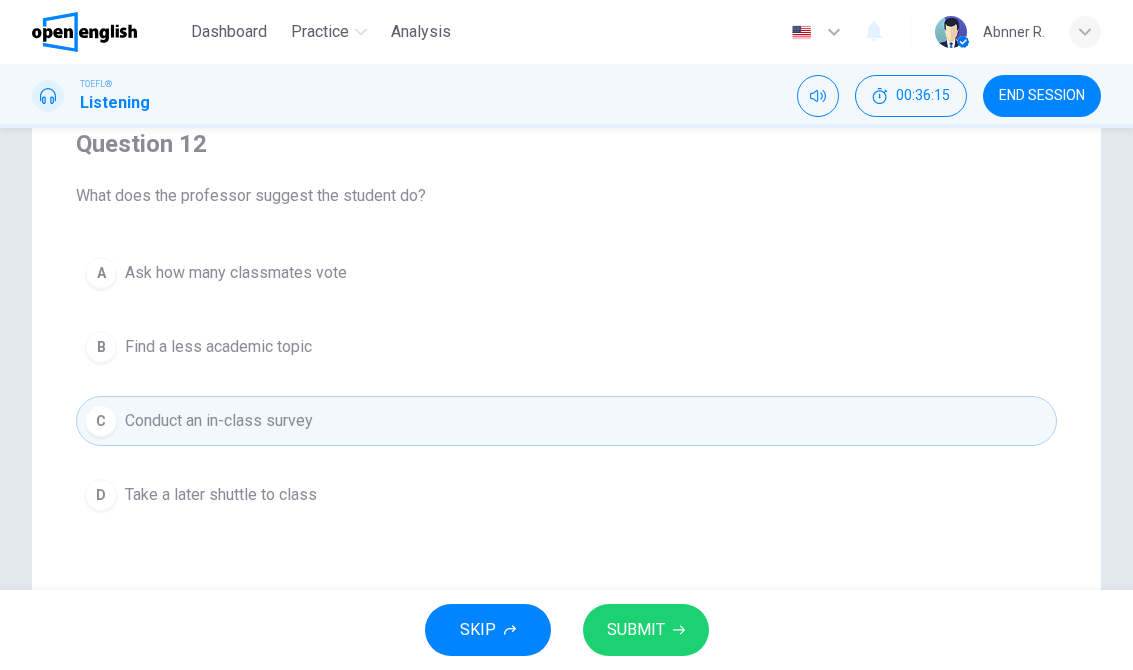 click on "Ask how many classmates vote" at bounding box center [236, 273] 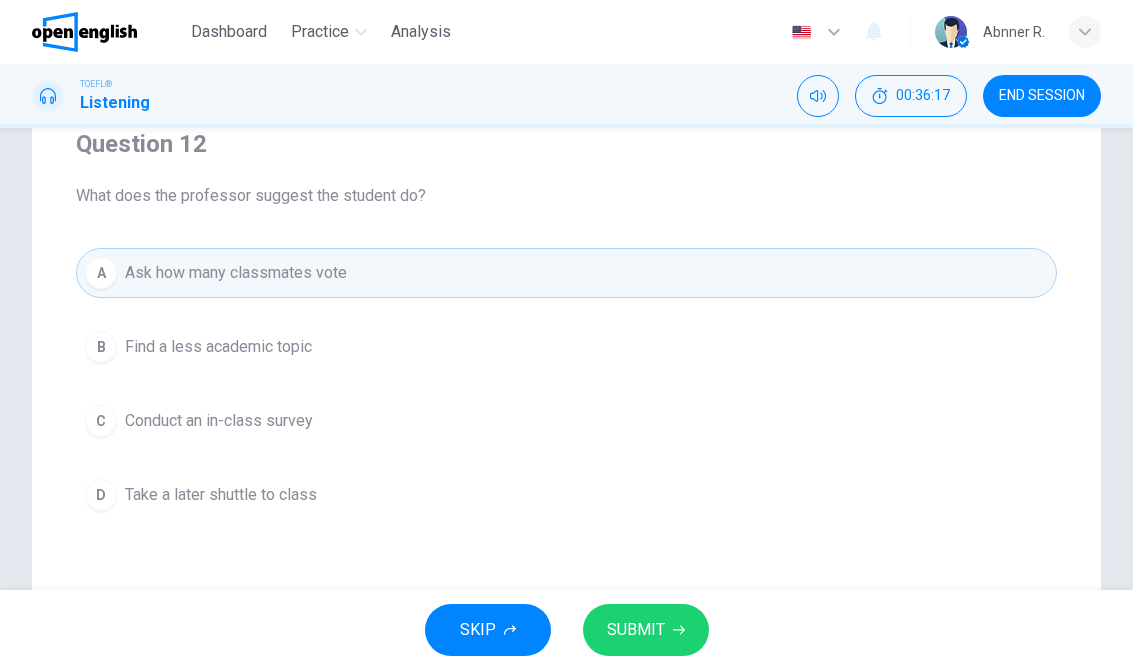 click on "C Conduct an in-class survey" at bounding box center [566, 421] 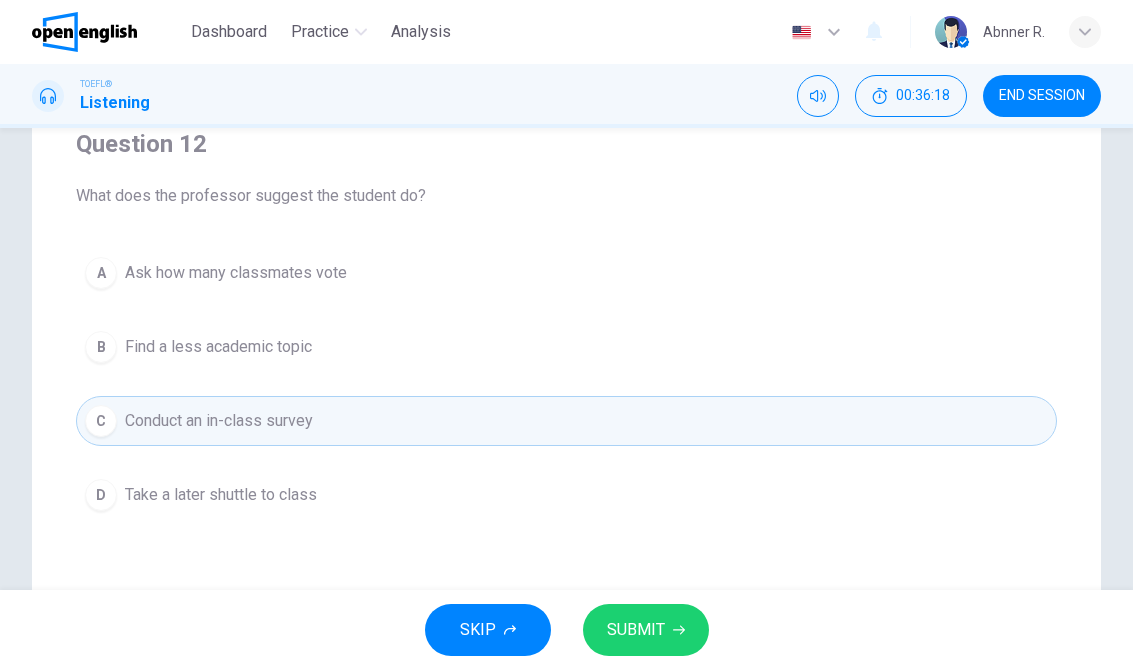 click on "SUBMIT" at bounding box center (646, 630) 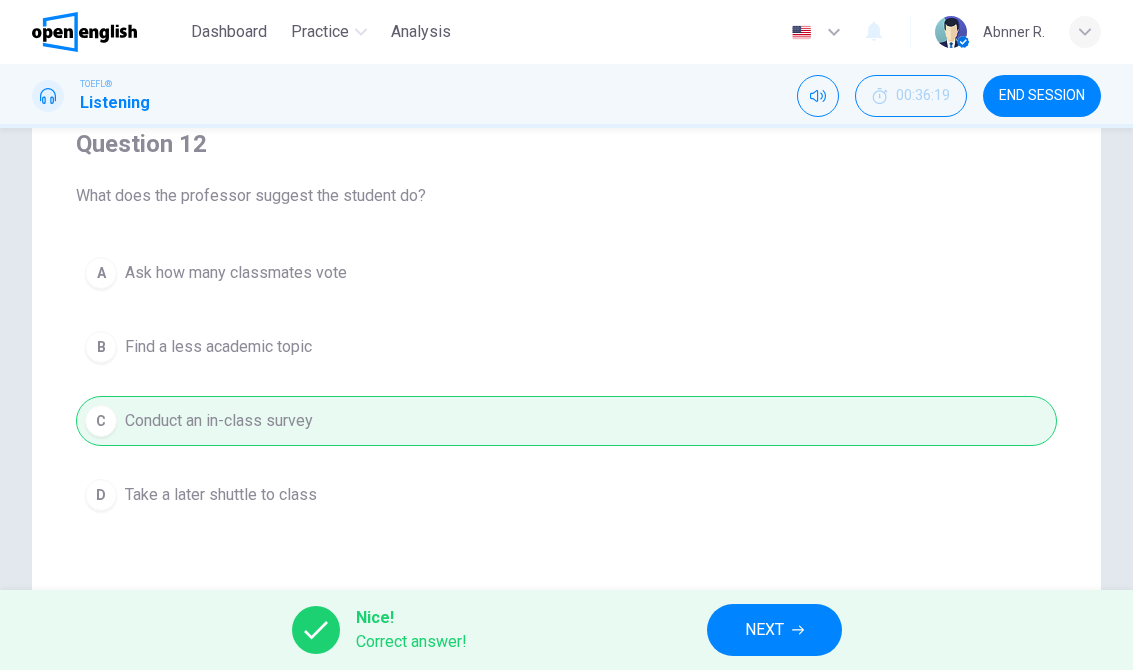 click on "NEXT" at bounding box center (774, 630) 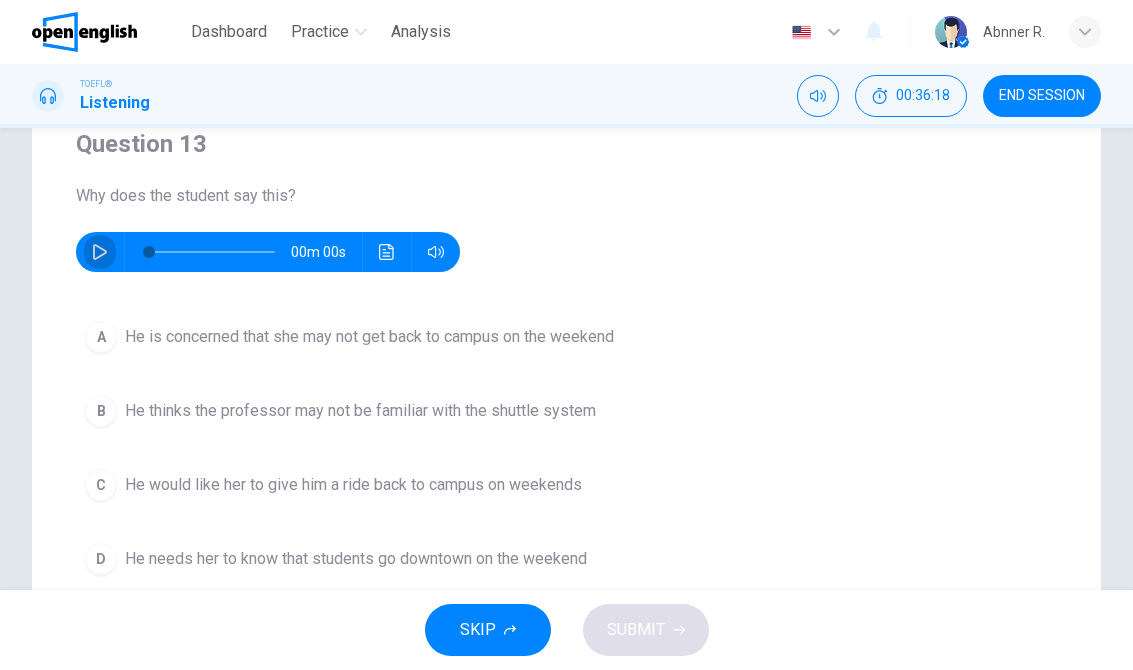 click at bounding box center [100, 252] 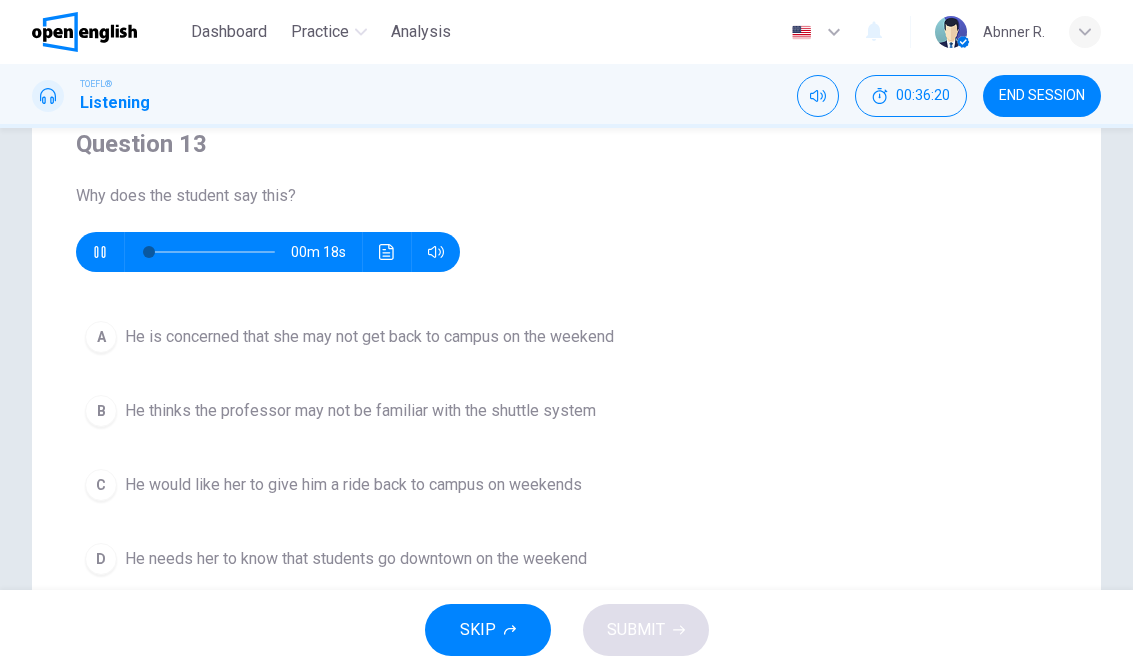 click on "Question 13 Why does the student say this? 00m 18s" at bounding box center (566, 200) 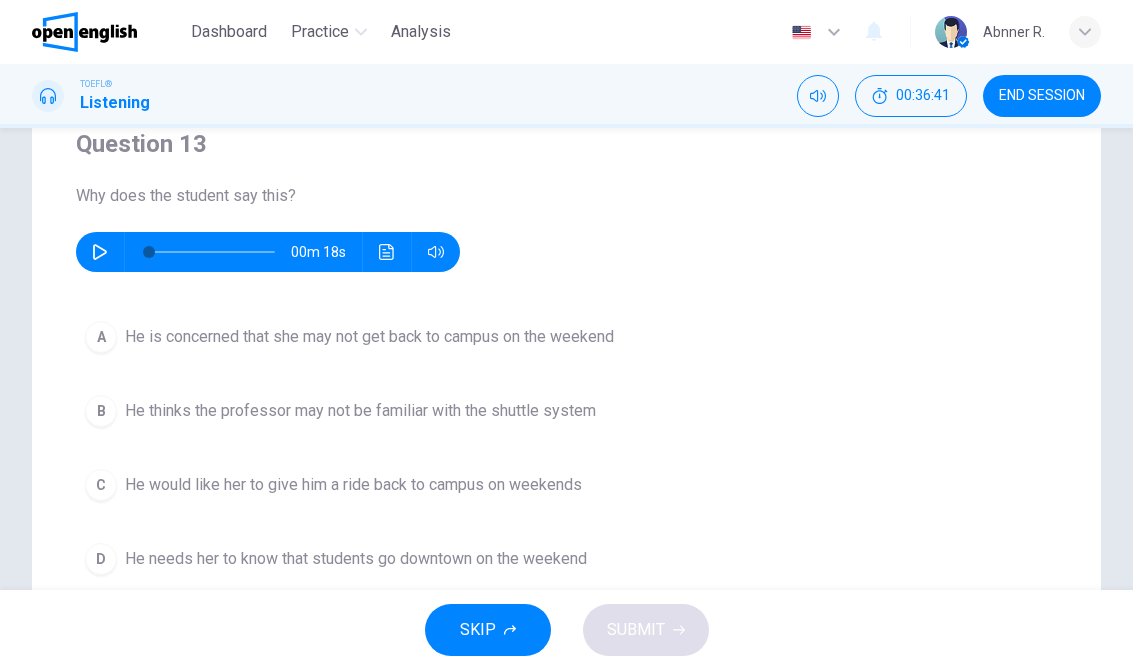 scroll, scrollTop: 232, scrollLeft: 0, axis: vertical 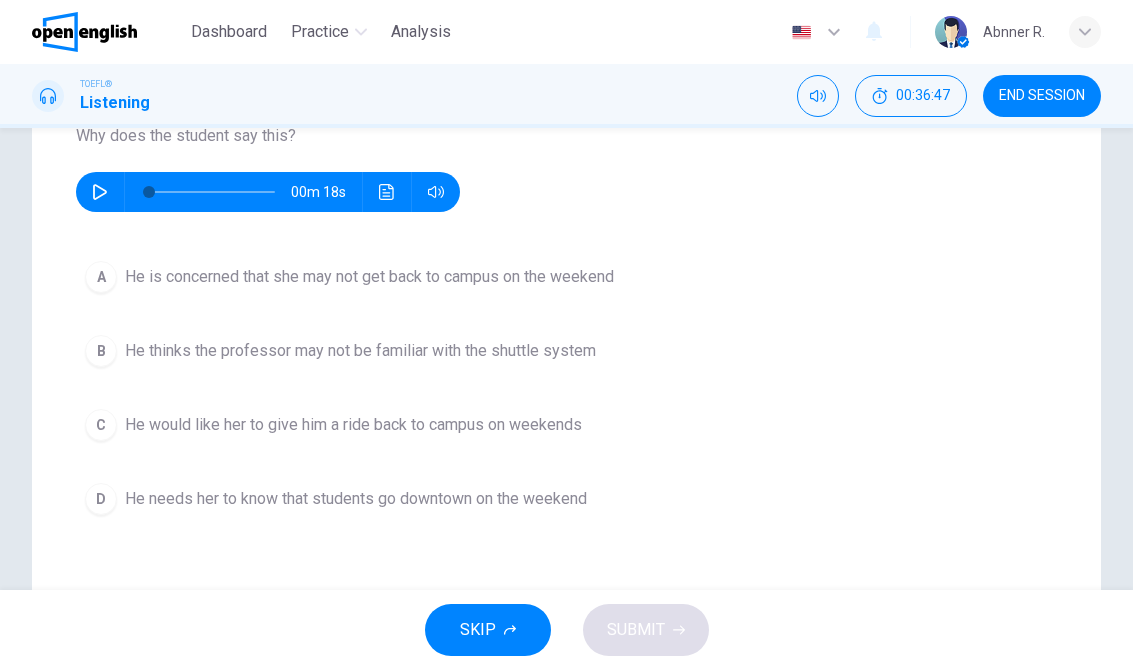 click on "He needs her to know that students go downtown on the weekend" at bounding box center (369, 277) 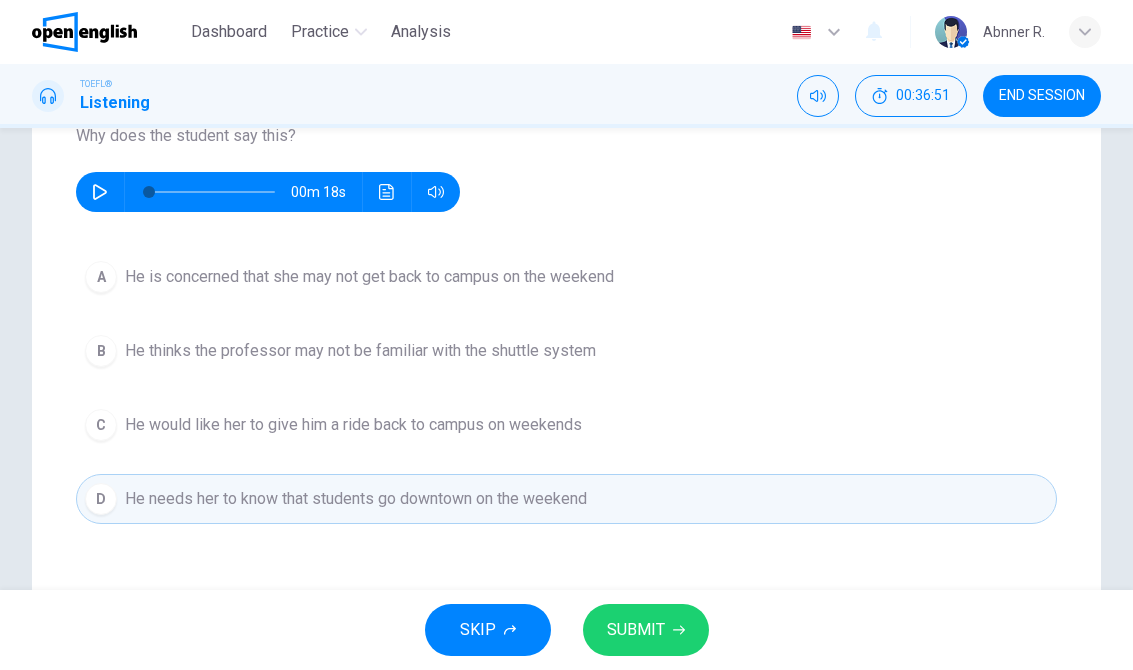 click on "SUBMIT" at bounding box center (646, 630) 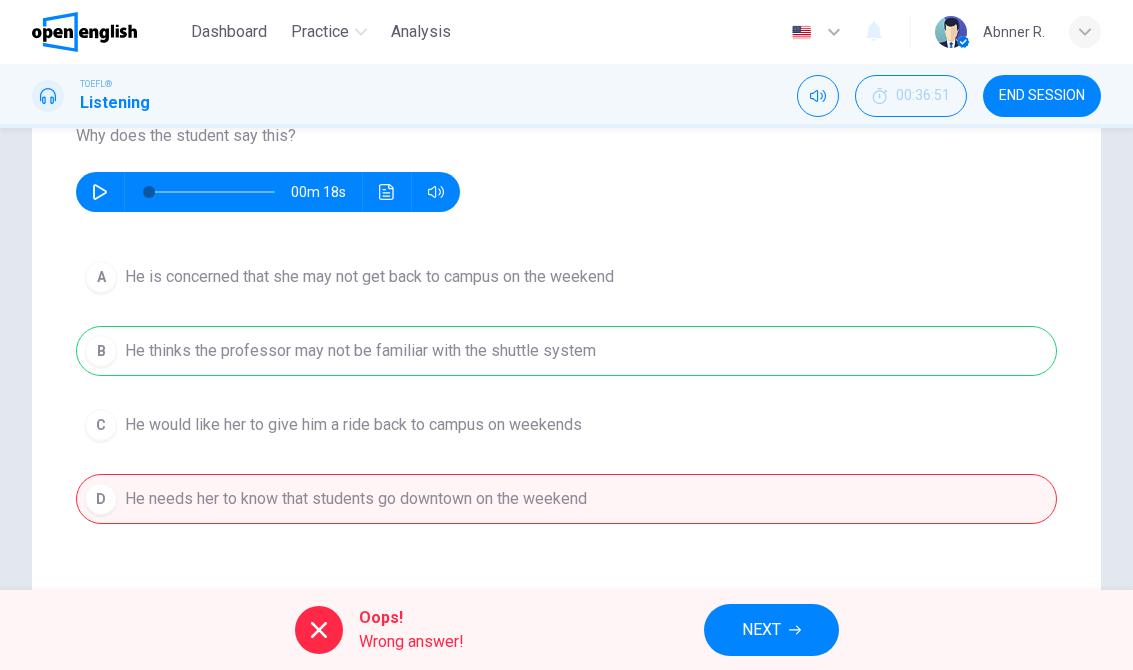 click on "NEXT" at bounding box center (771, 630) 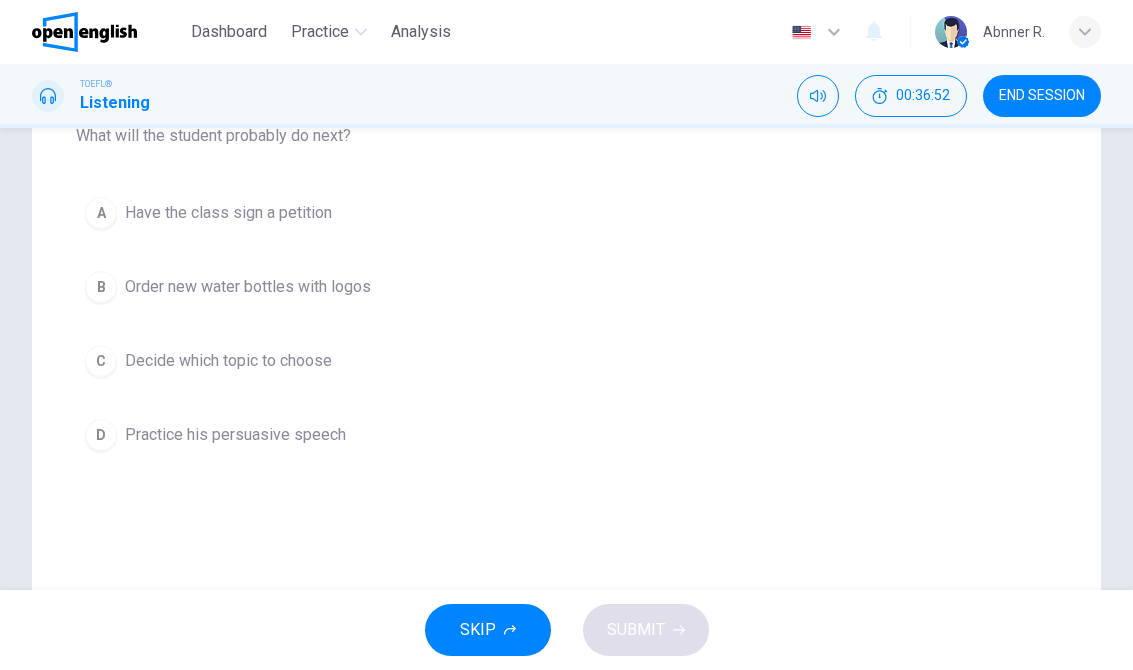 scroll, scrollTop: 197, scrollLeft: 0, axis: vertical 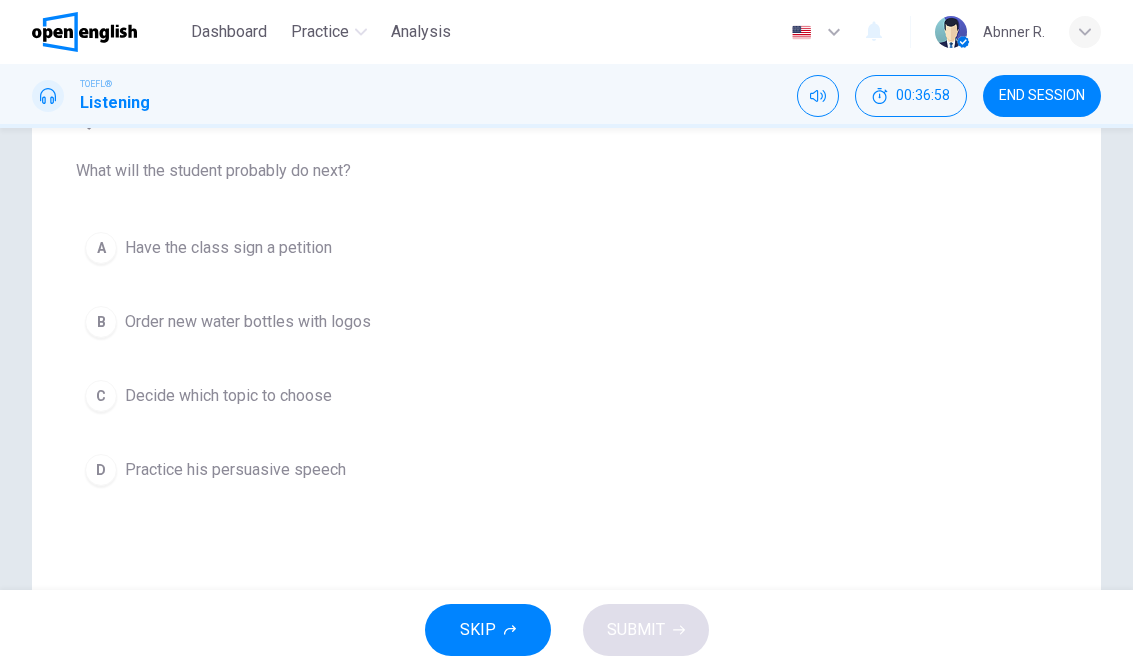 click on "C Decide which topic to choose" at bounding box center (566, 396) 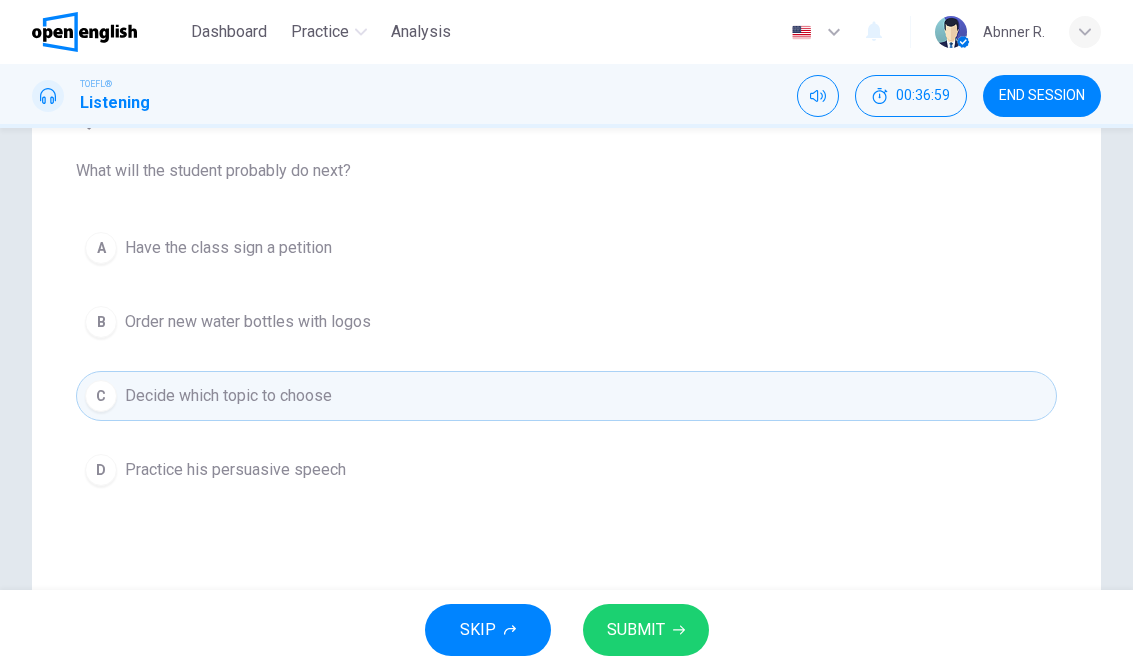 click on "SUBMIT" at bounding box center (636, 630) 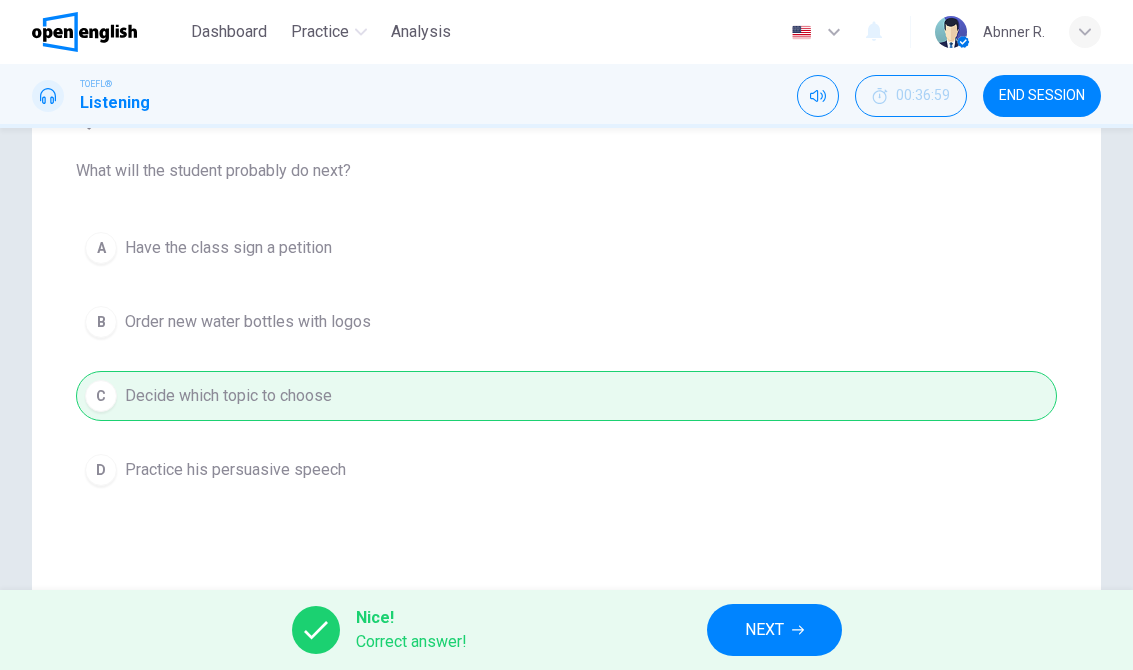 click on "NEXT" at bounding box center (774, 630) 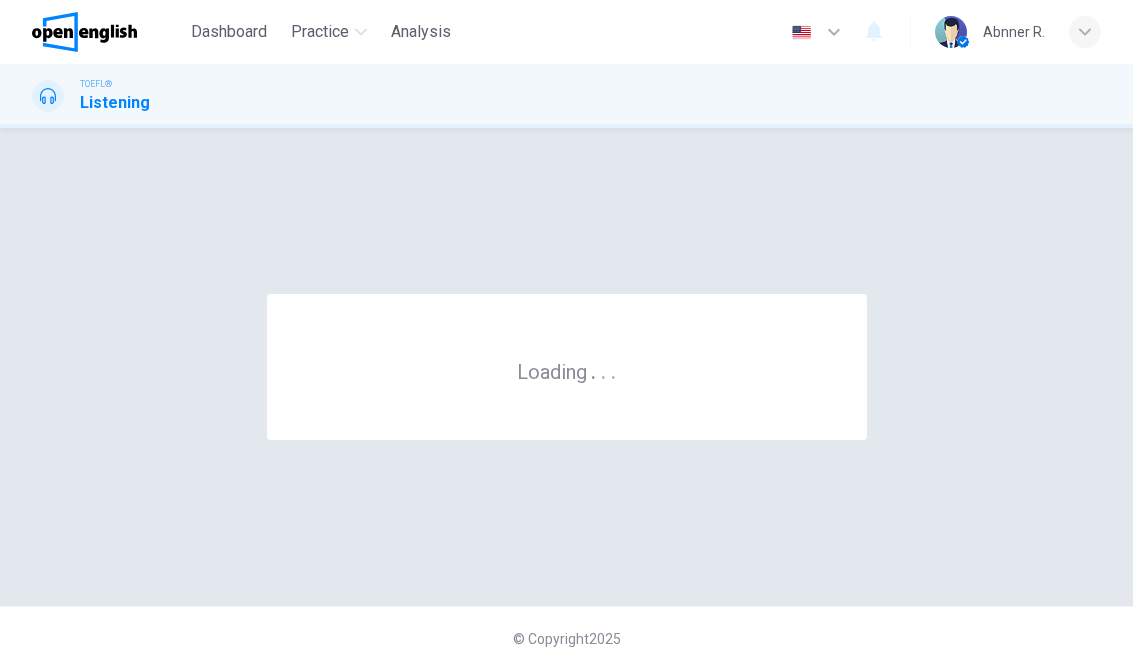 scroll, scrollTop: 0, scrollLeft: 0, axis: both 